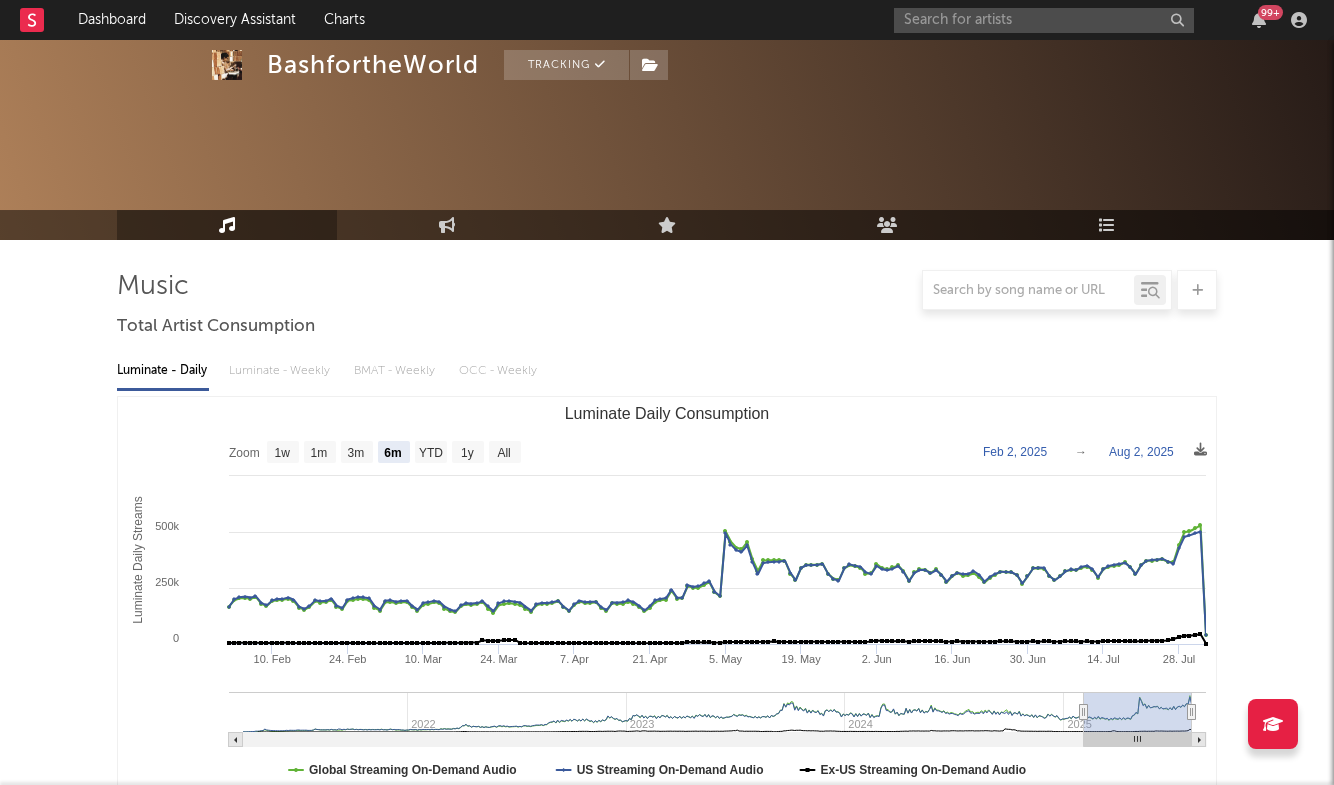 select on "6m" 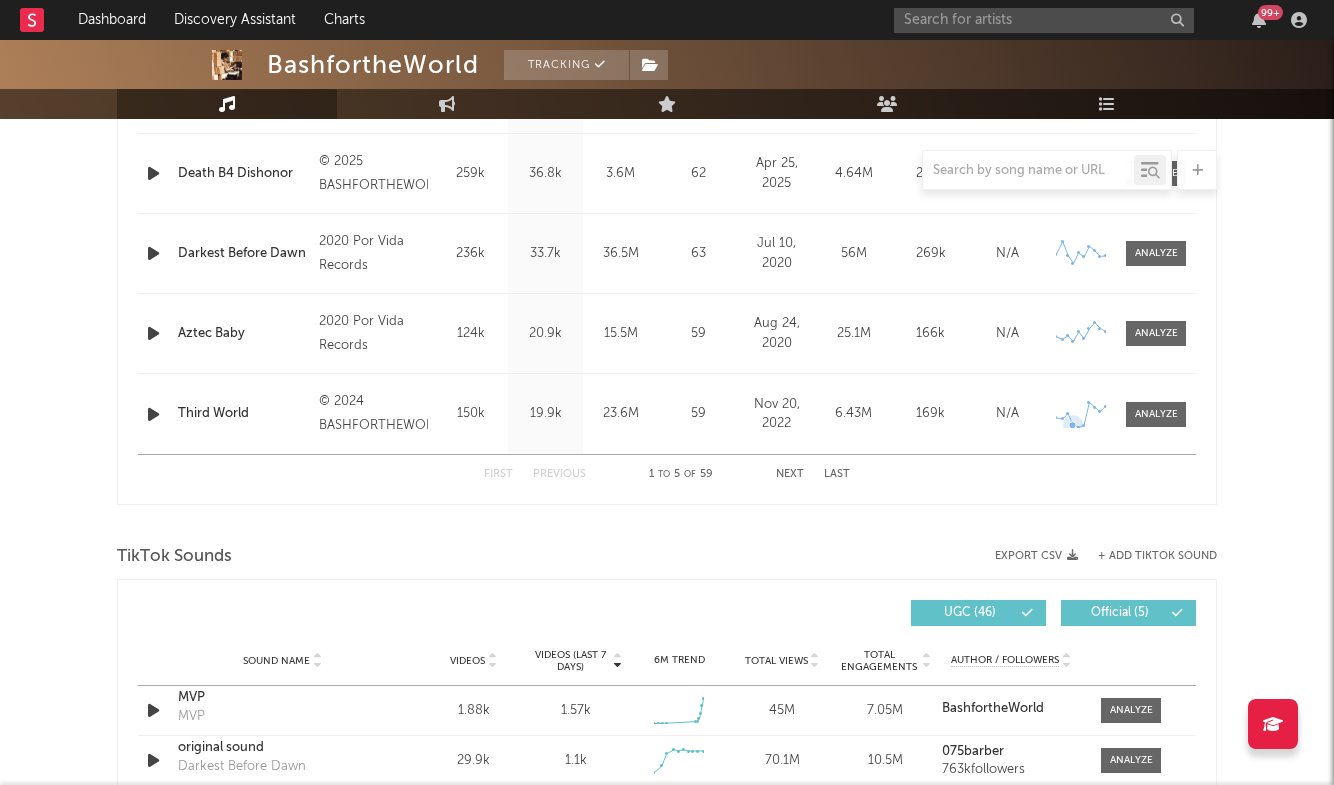 scroll, scrollTop: 944, scrollLeft: 0, axis: vertical 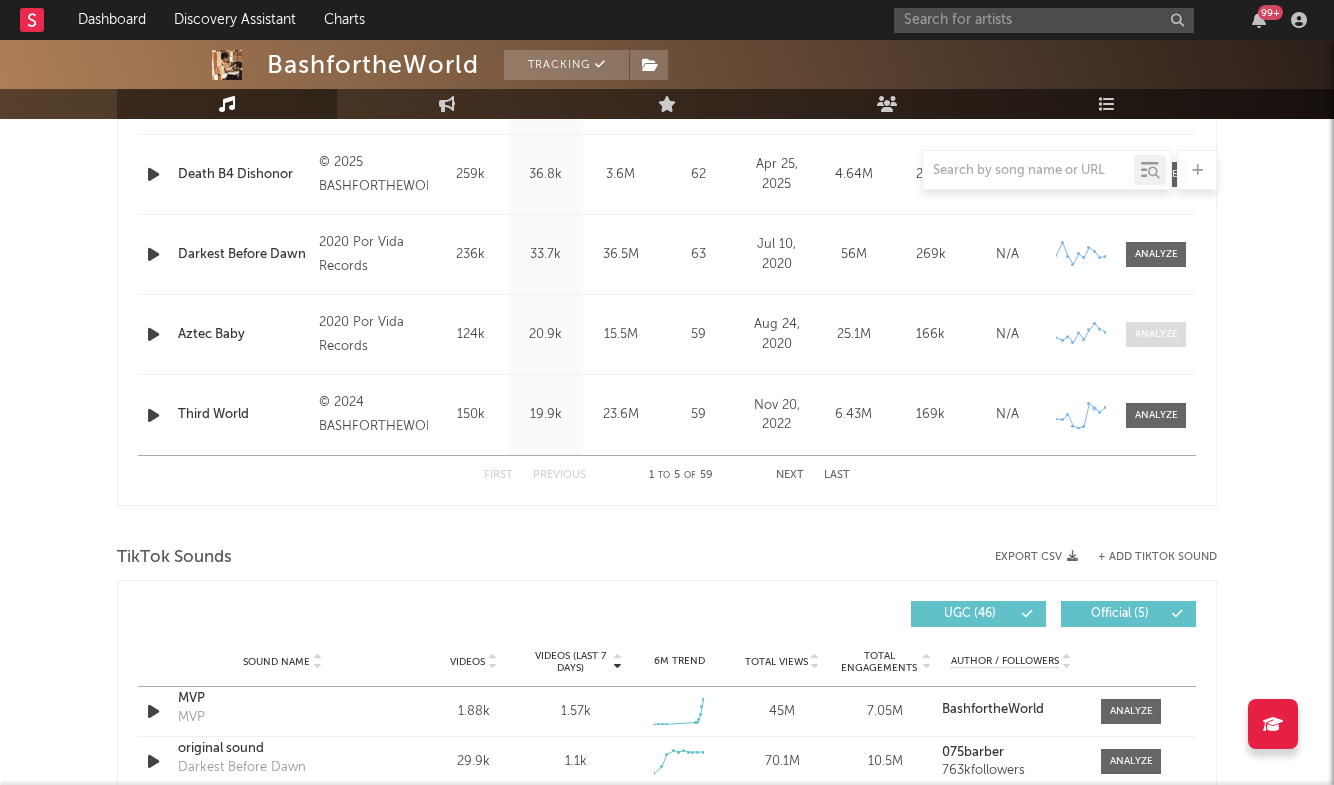 click at bounding box center [1156, 334] 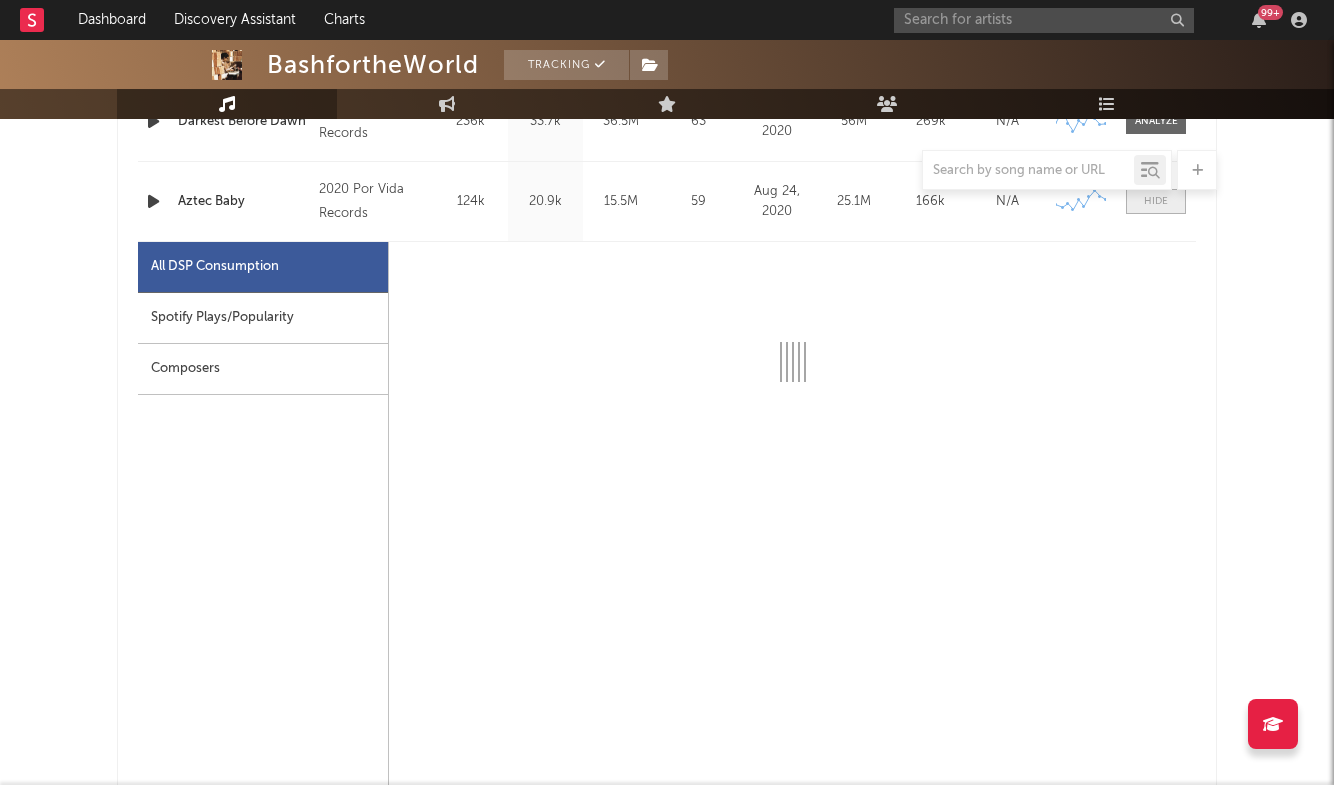 scroll, scrollTop: 1078, scrollLeft: 0, axis: vertical 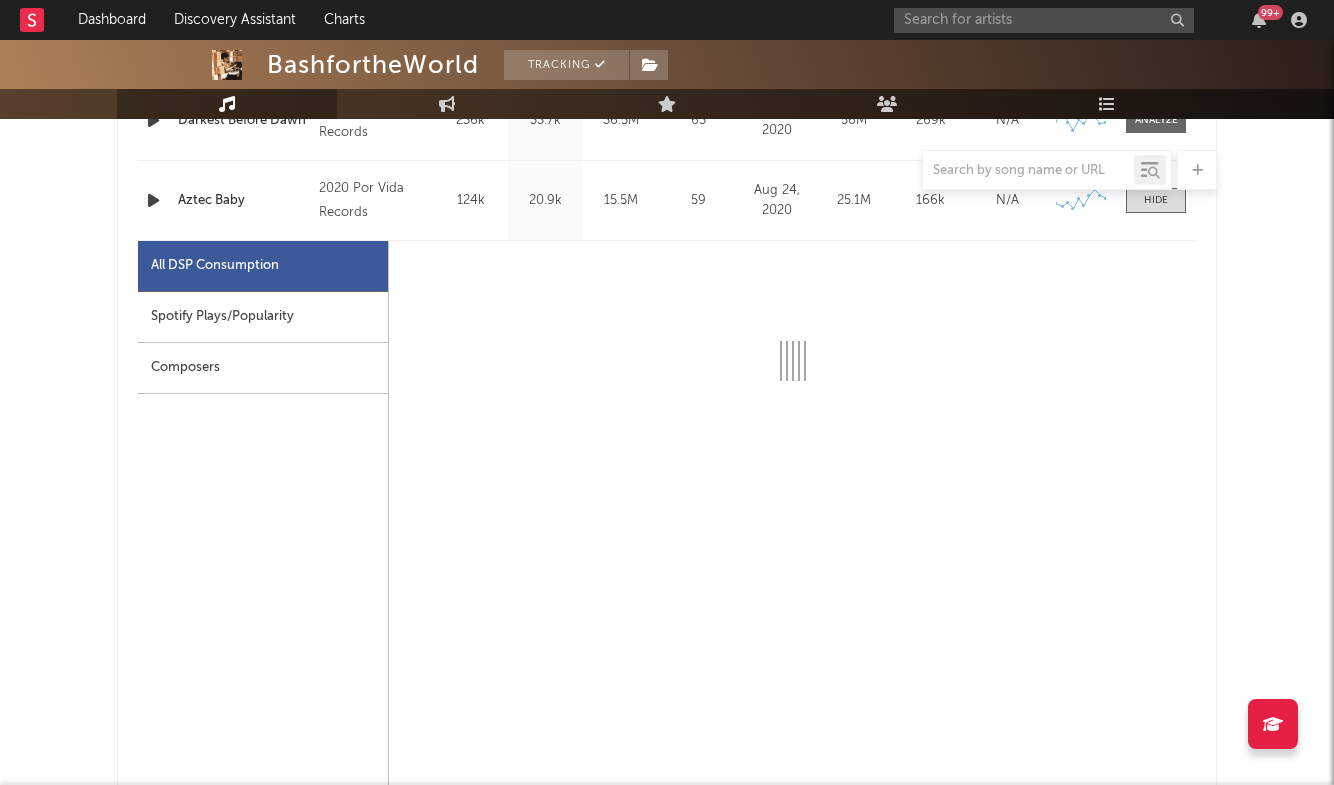 select on "6m" 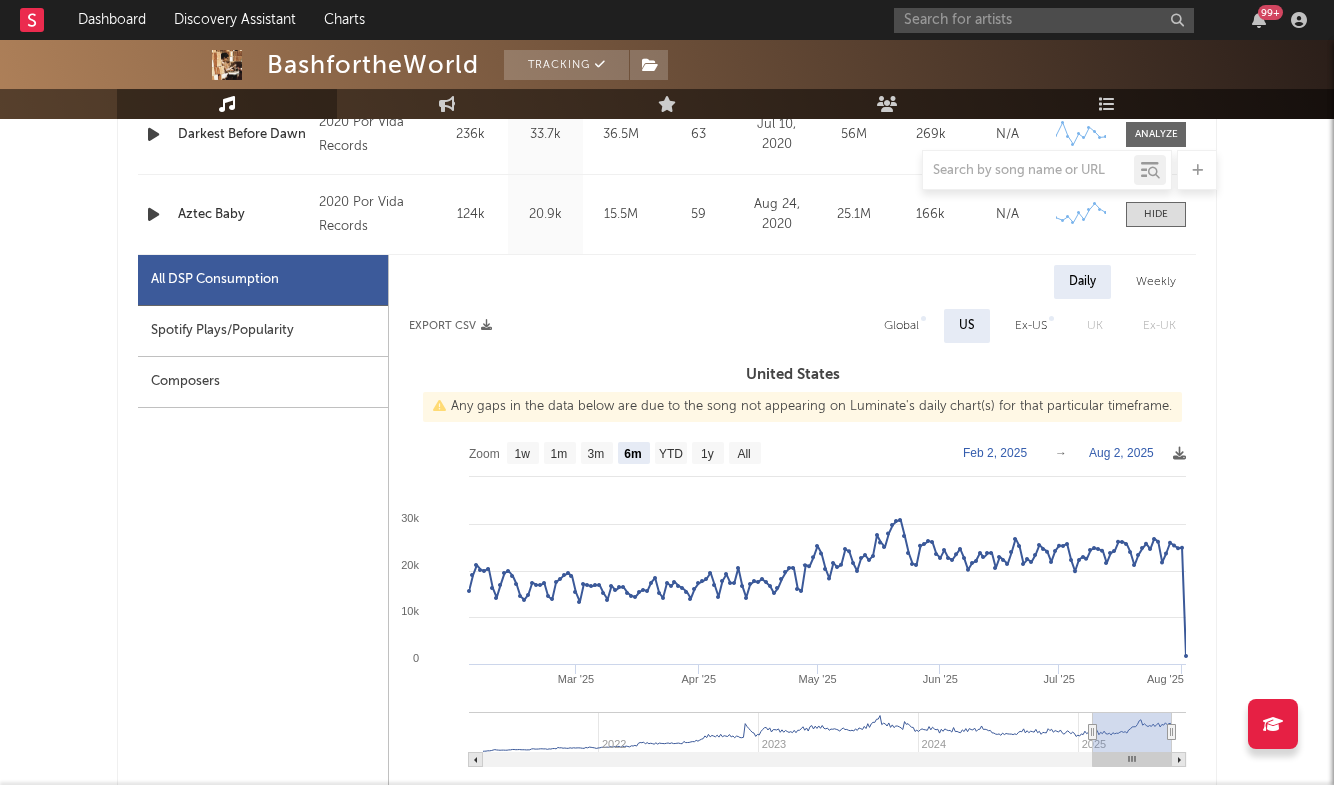 scroll, scrollTop: 1062, scrollLeft: 0, axis: vertical 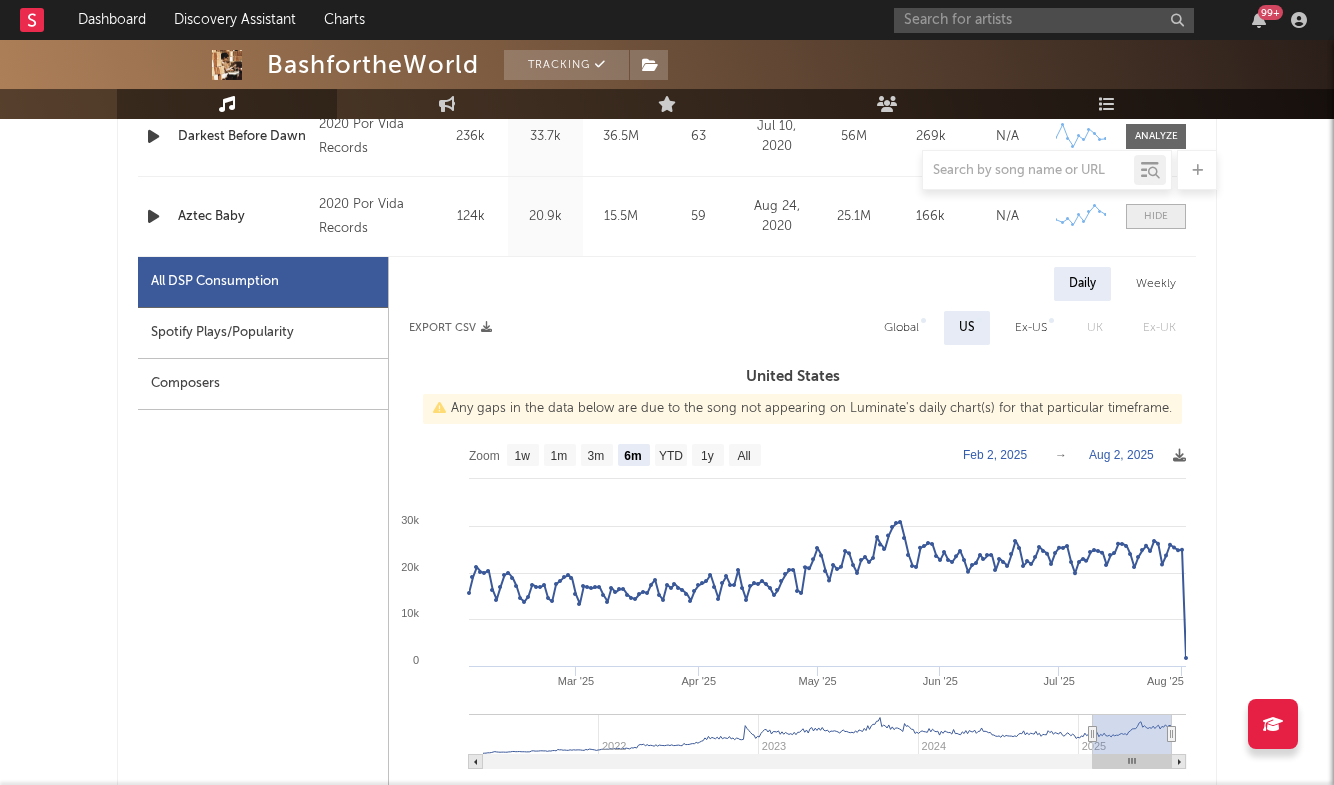 click at bounding box center [1156, 216] 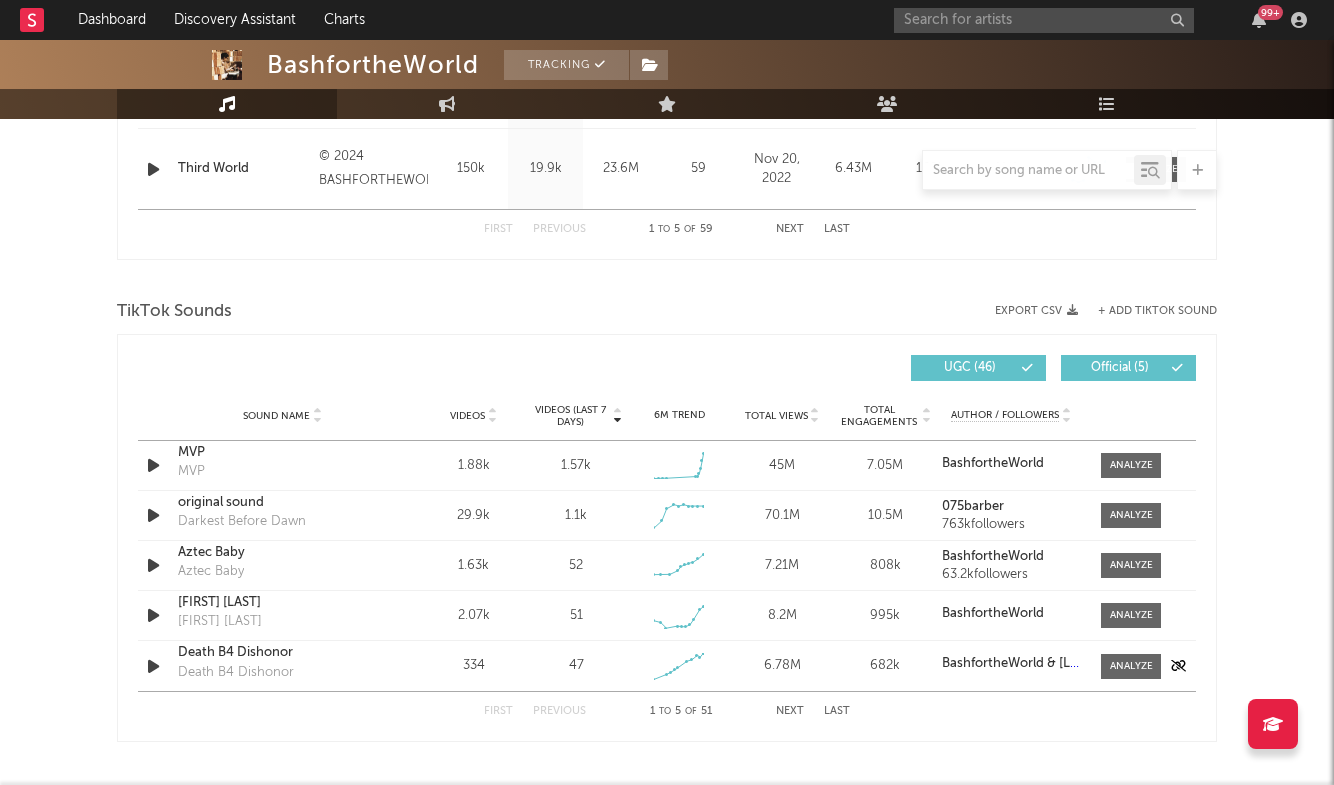scroll, scrollTop: 1191, scrollLeft: 0, axis: vertical 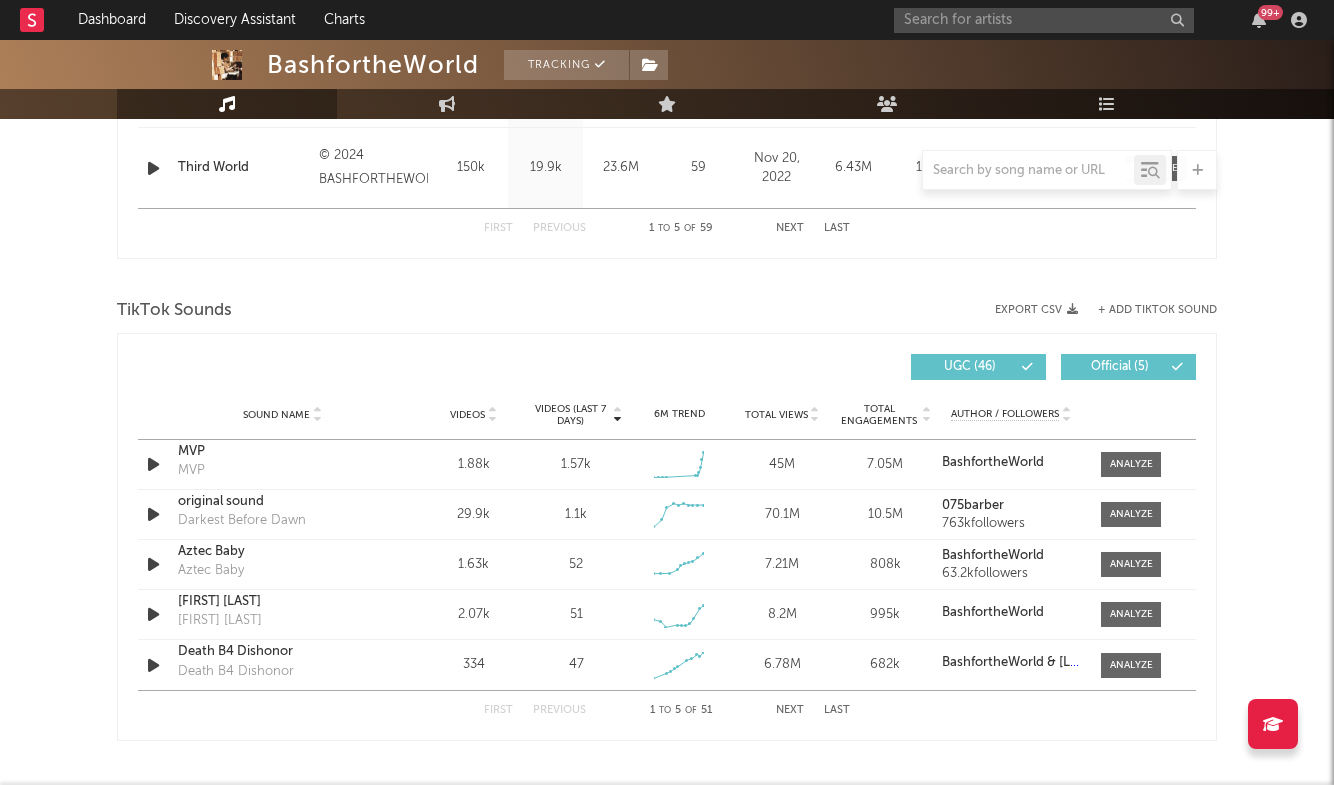 click on "Next" at bounding box center [790, 710] 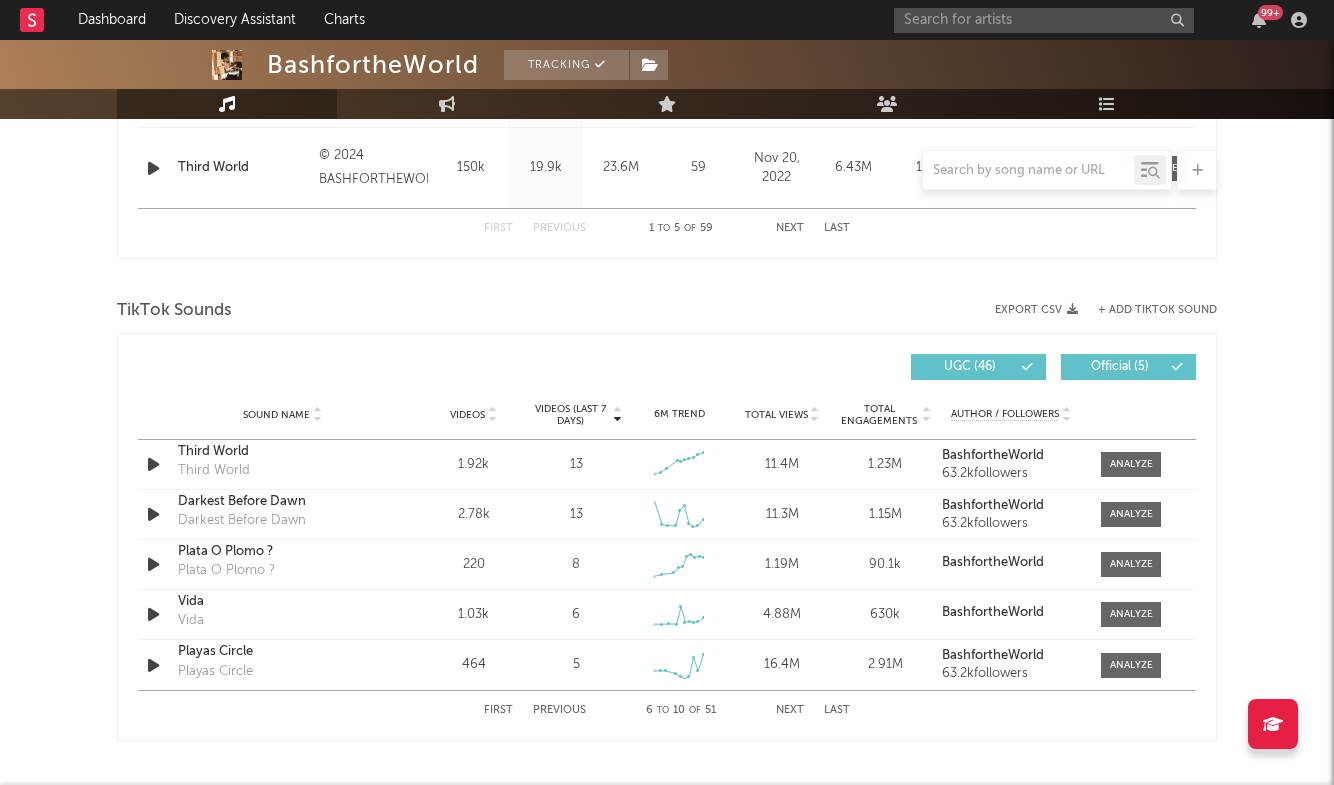 click on "Next" at bounding box center (790, 710) 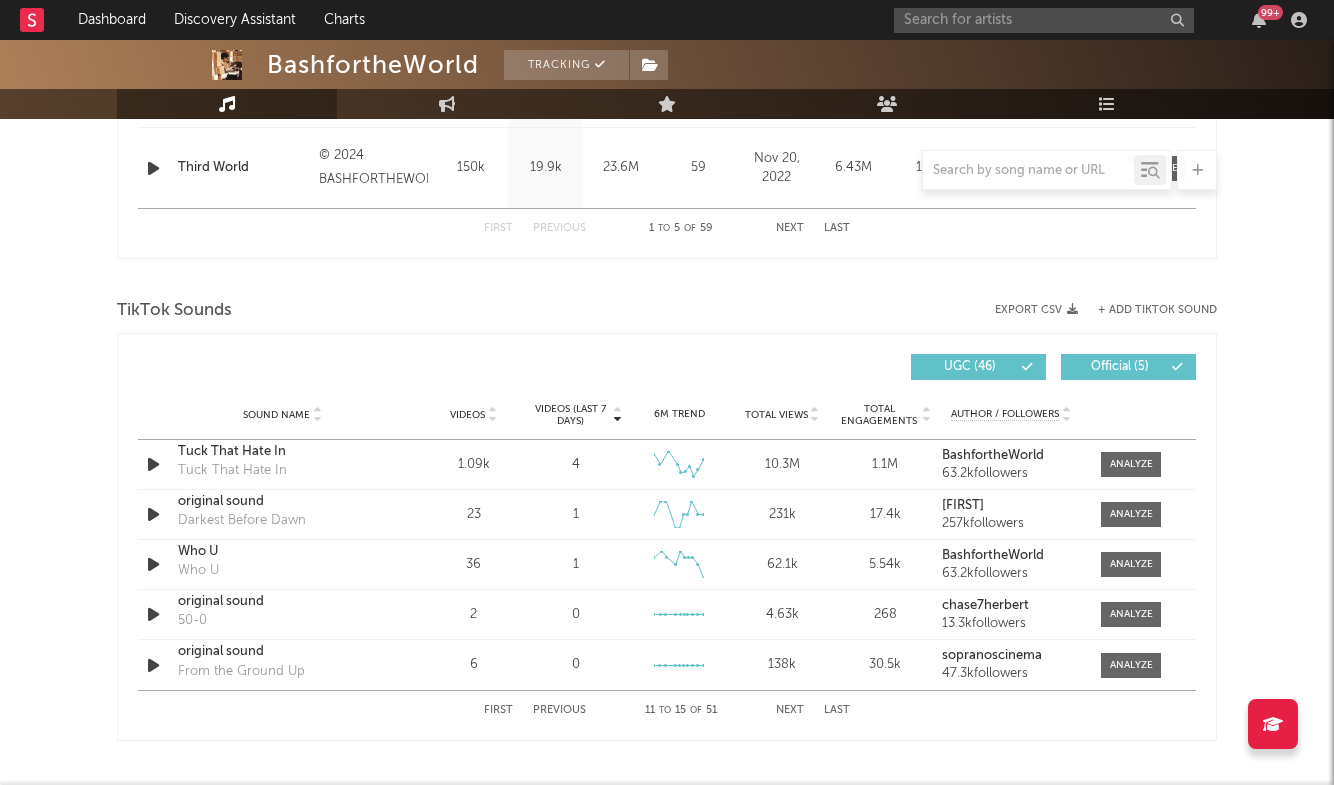 click on "Next" at bounding box center [790, 710] 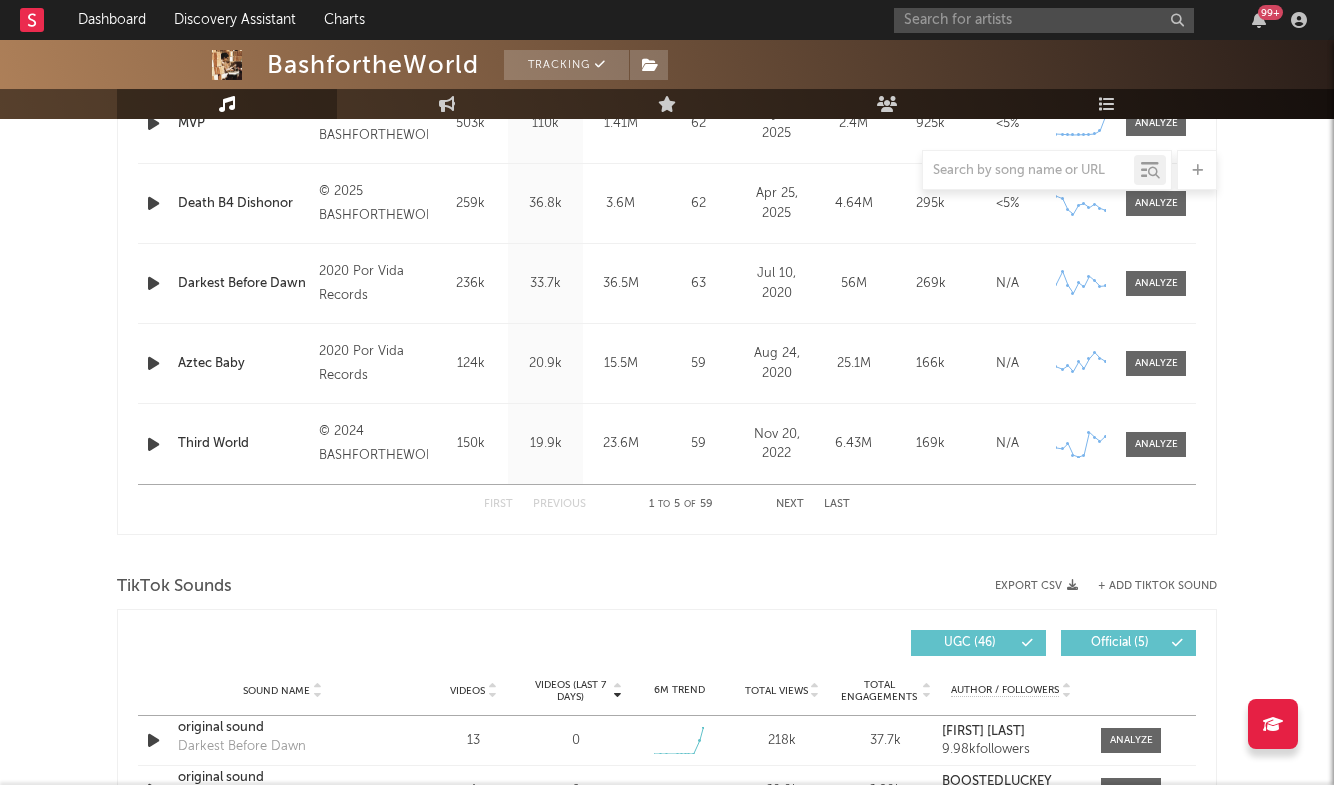 scroll, scrollTop: 911, scrollLeft: 0, axis: vertical 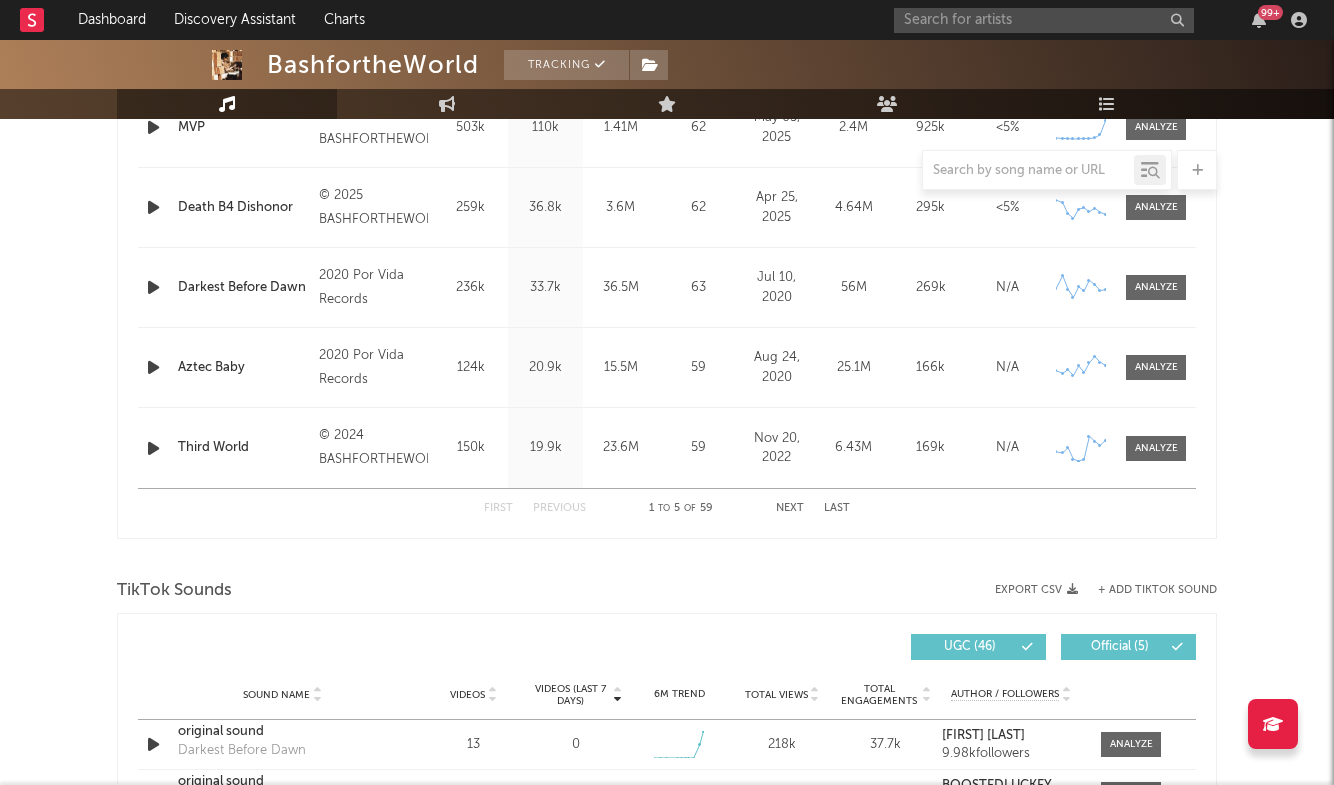 click on "Next" at bounding box center (790, 508) 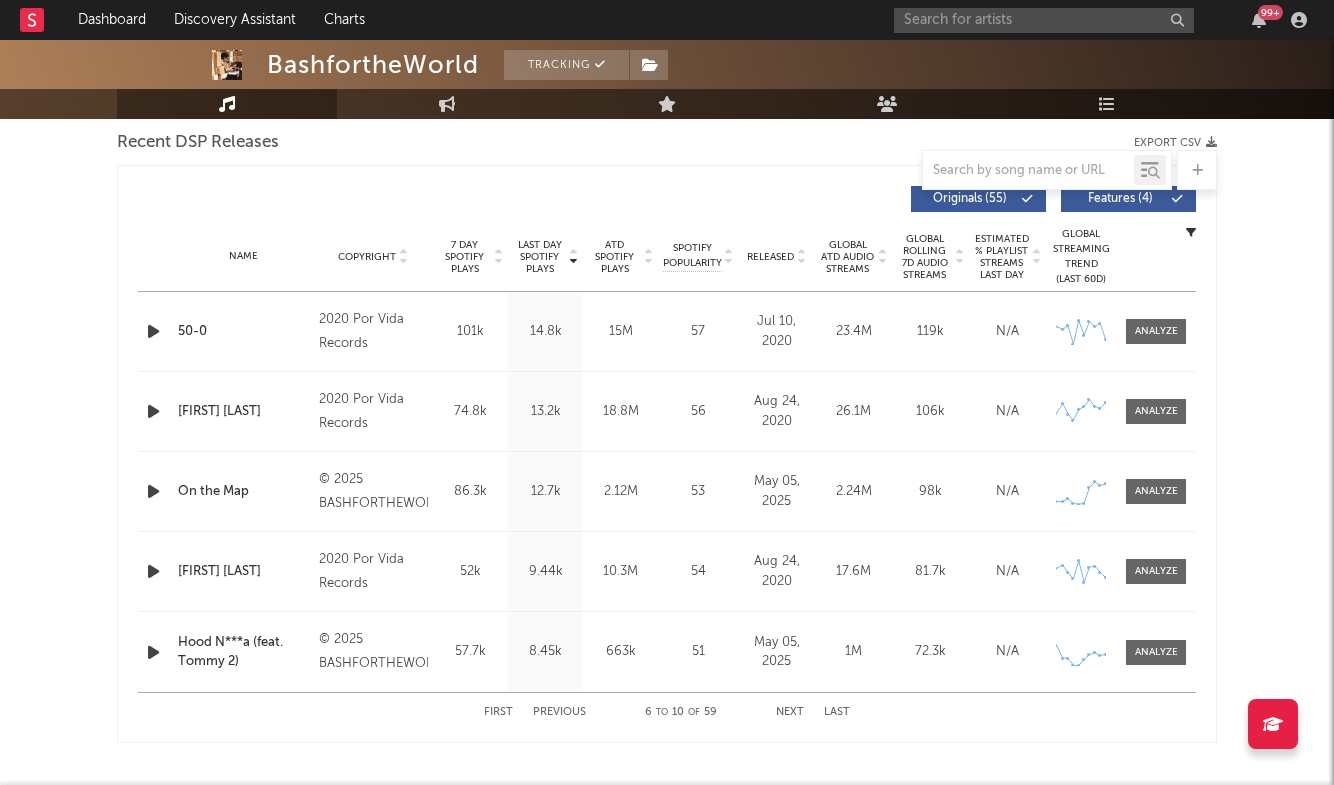 scroll, scrollTop: 709, scrollLeft: 0, axis: vertical 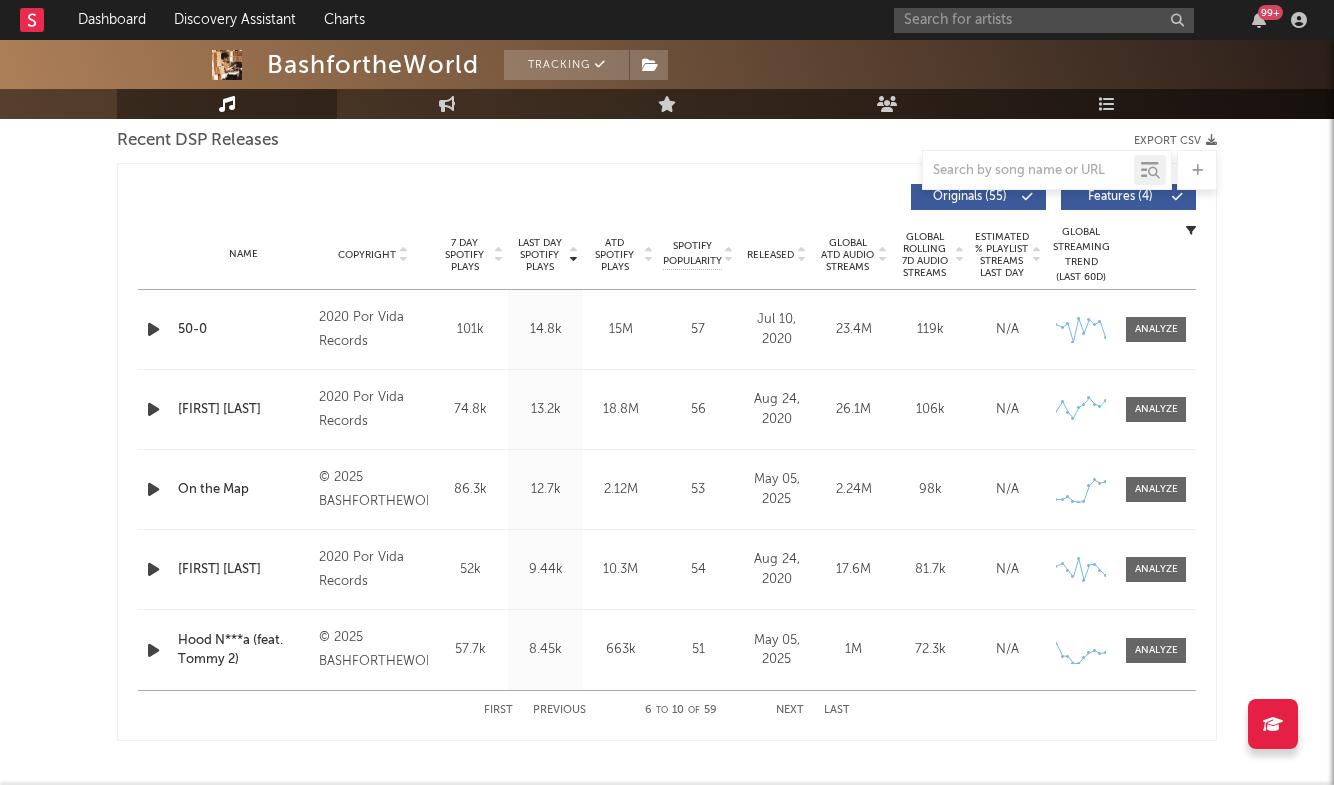 click on "First Previous 6   to   10   of   59 Next Last" at bounding box center [667, 710] 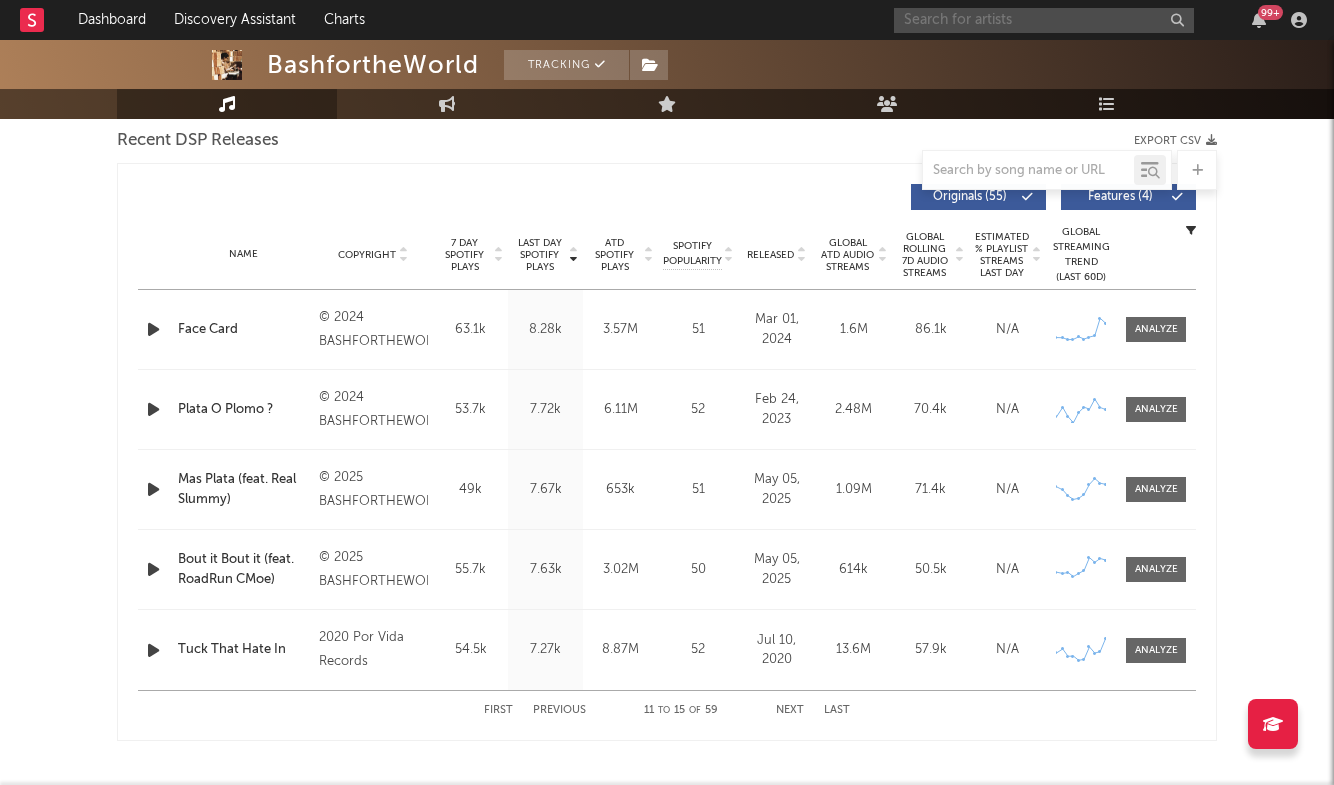 click at bounding box center [1044, 20] 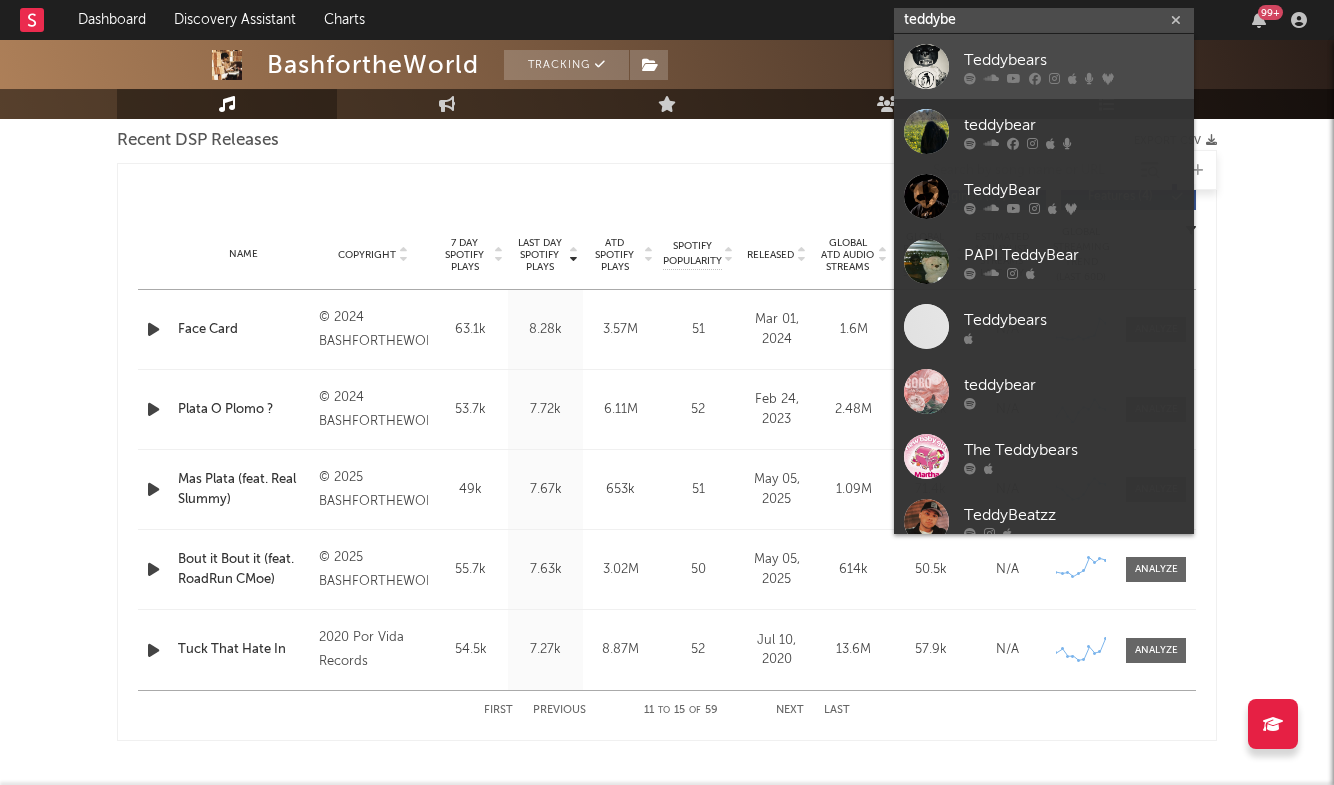 type on "teddybe" 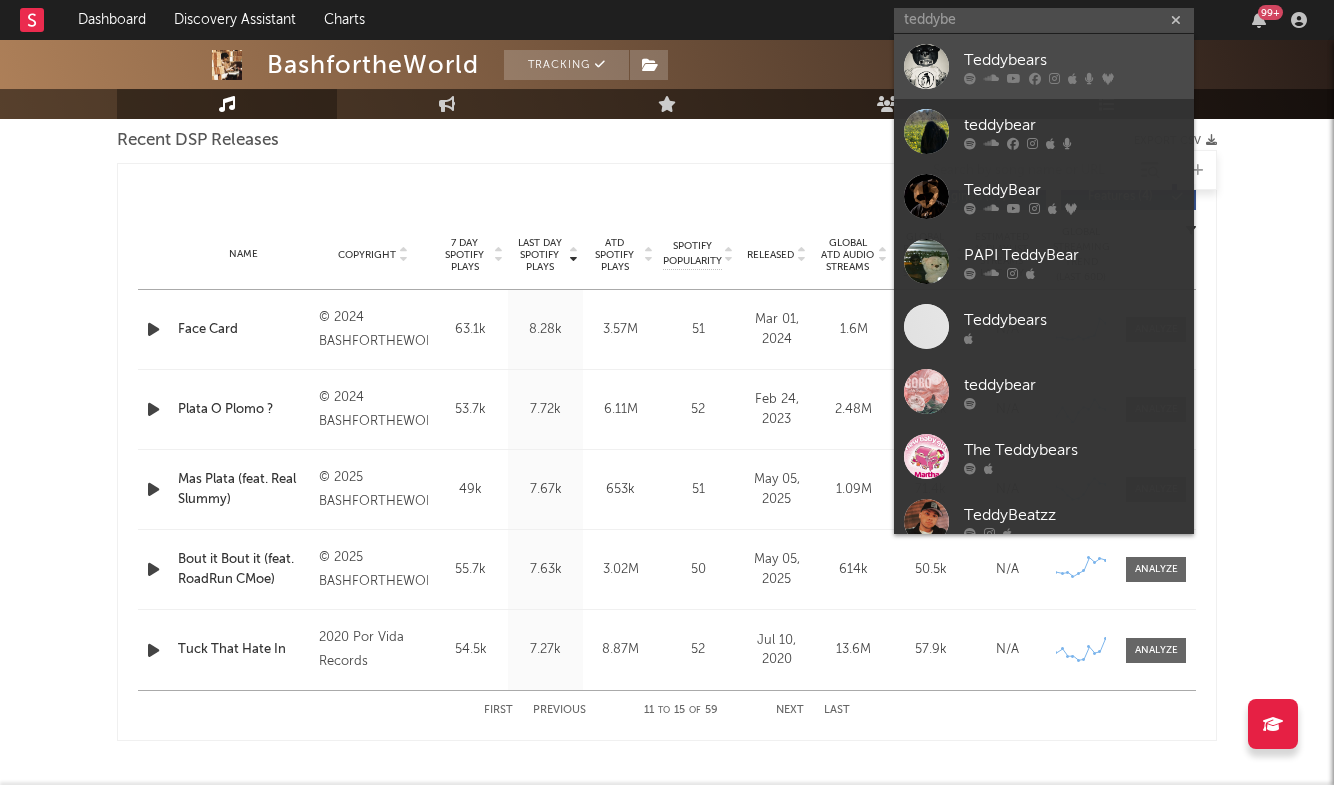 click on "Teddybears" at bounding box center [1074, 60] 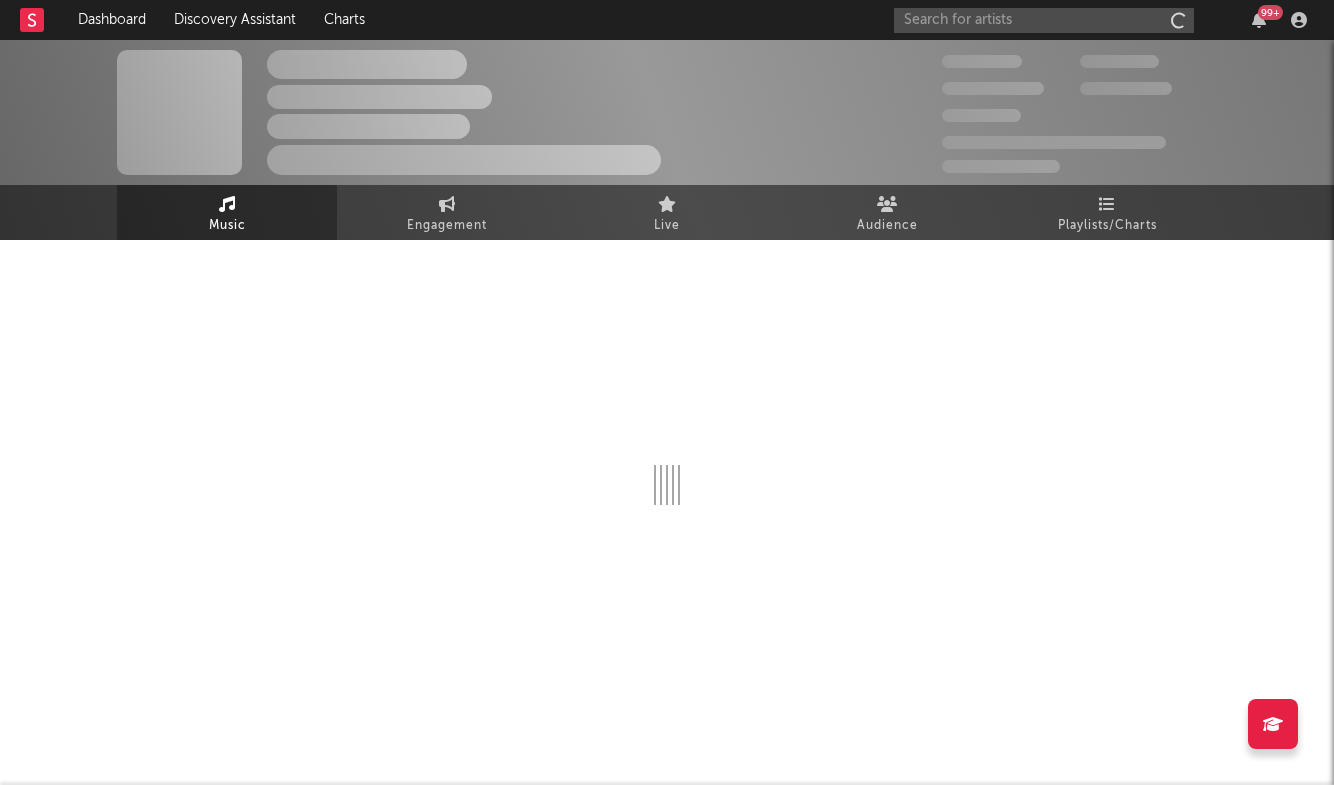 scroll, scrollTop: 0, scrollLeft: 0, axis: both 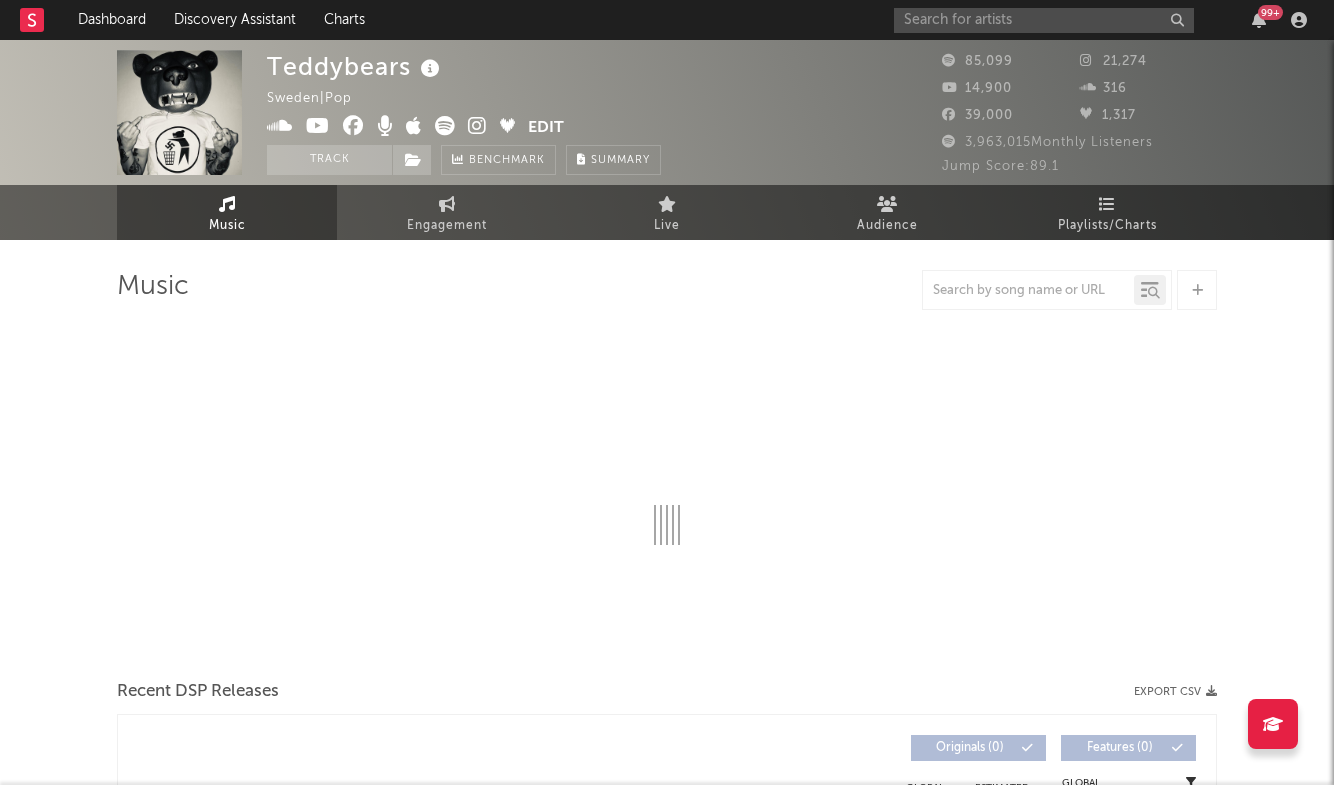 select on "6m" 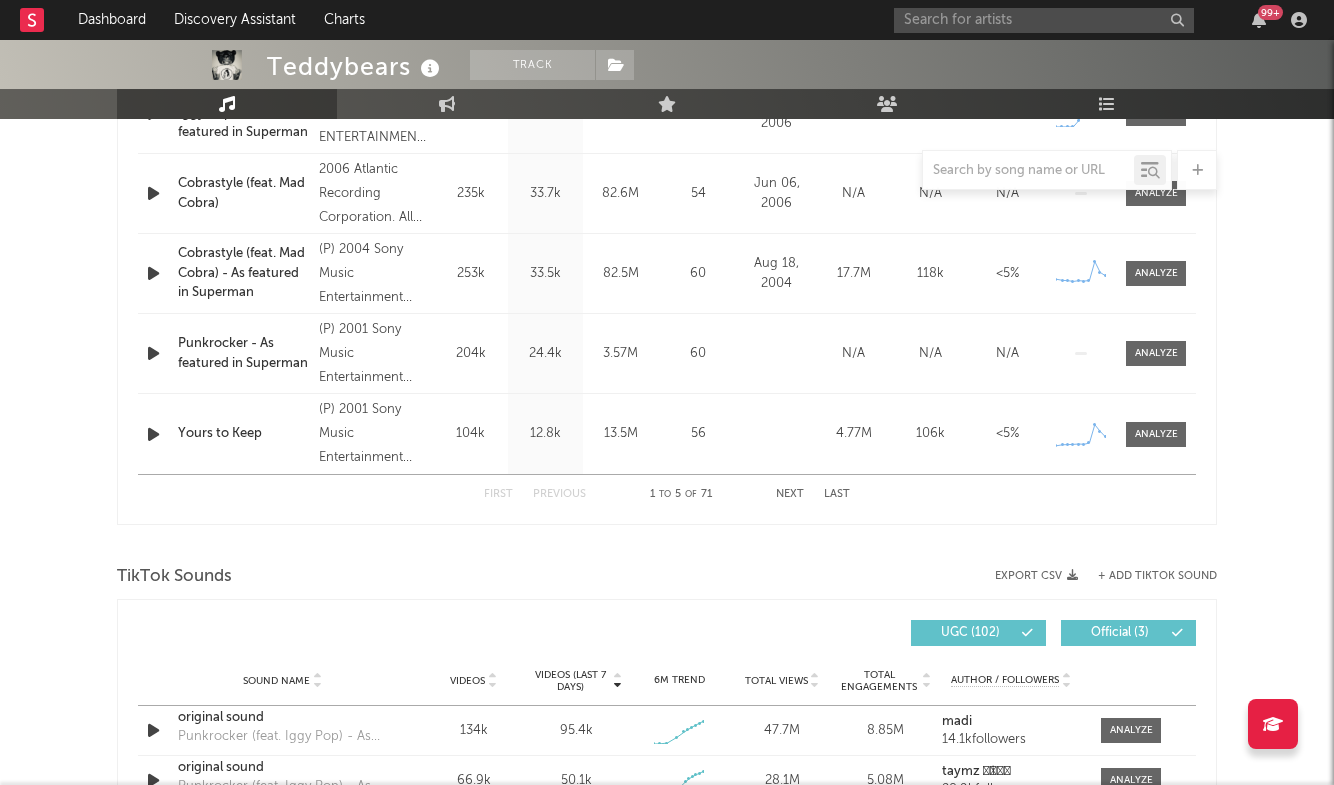 scroll, scrollTop: 1256, scrollLeft: 0, axis: vertical 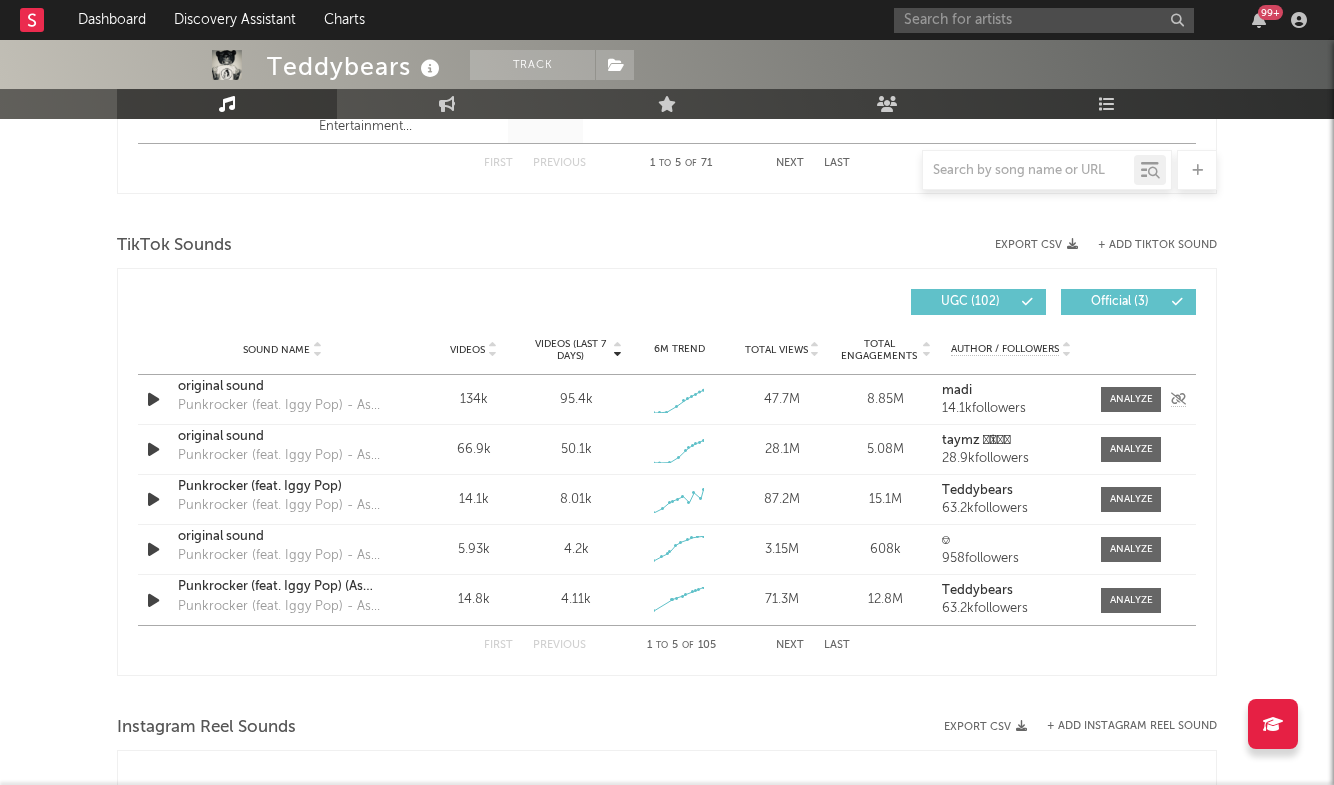 click on "original sound" at bounding box center (282, 387) 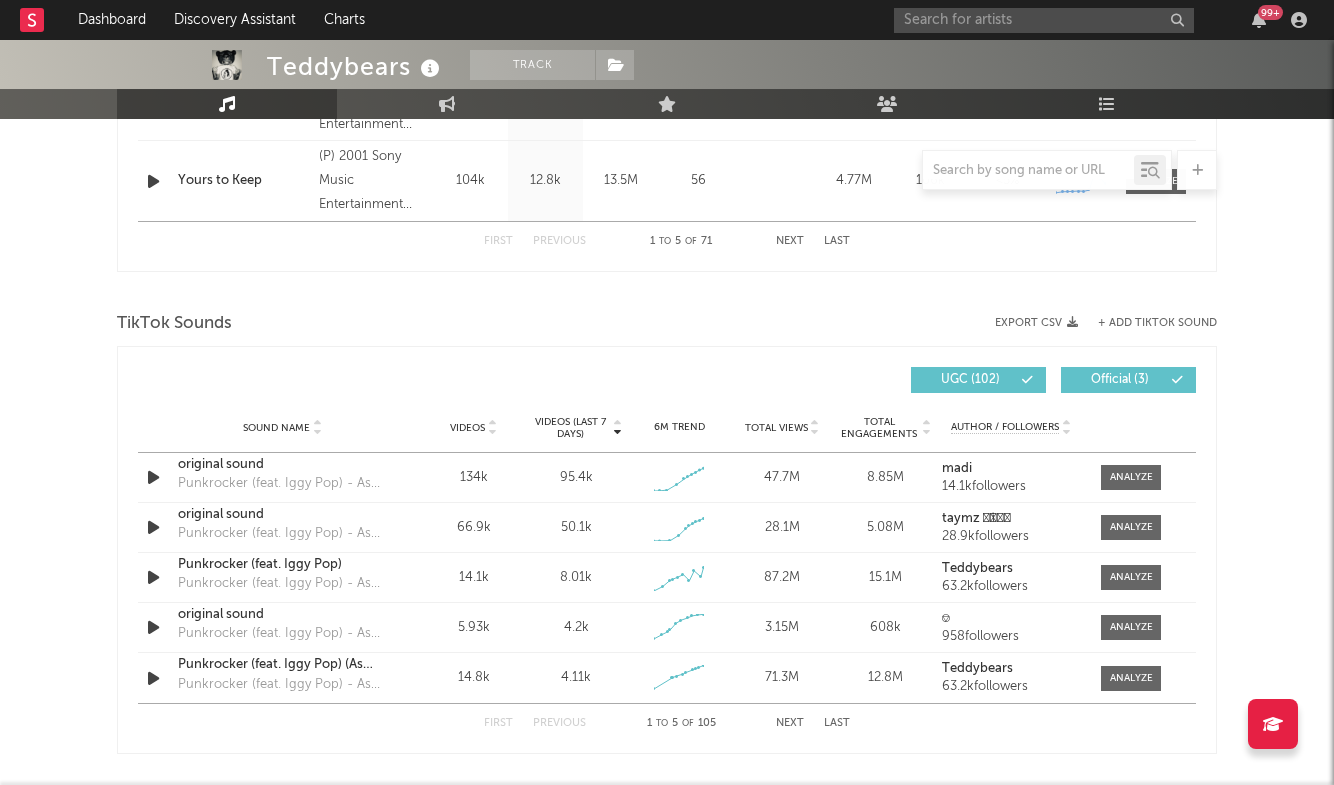 click on "First Previous 1   to   5   of   71 Next Last" at bounding box center (667, 241) 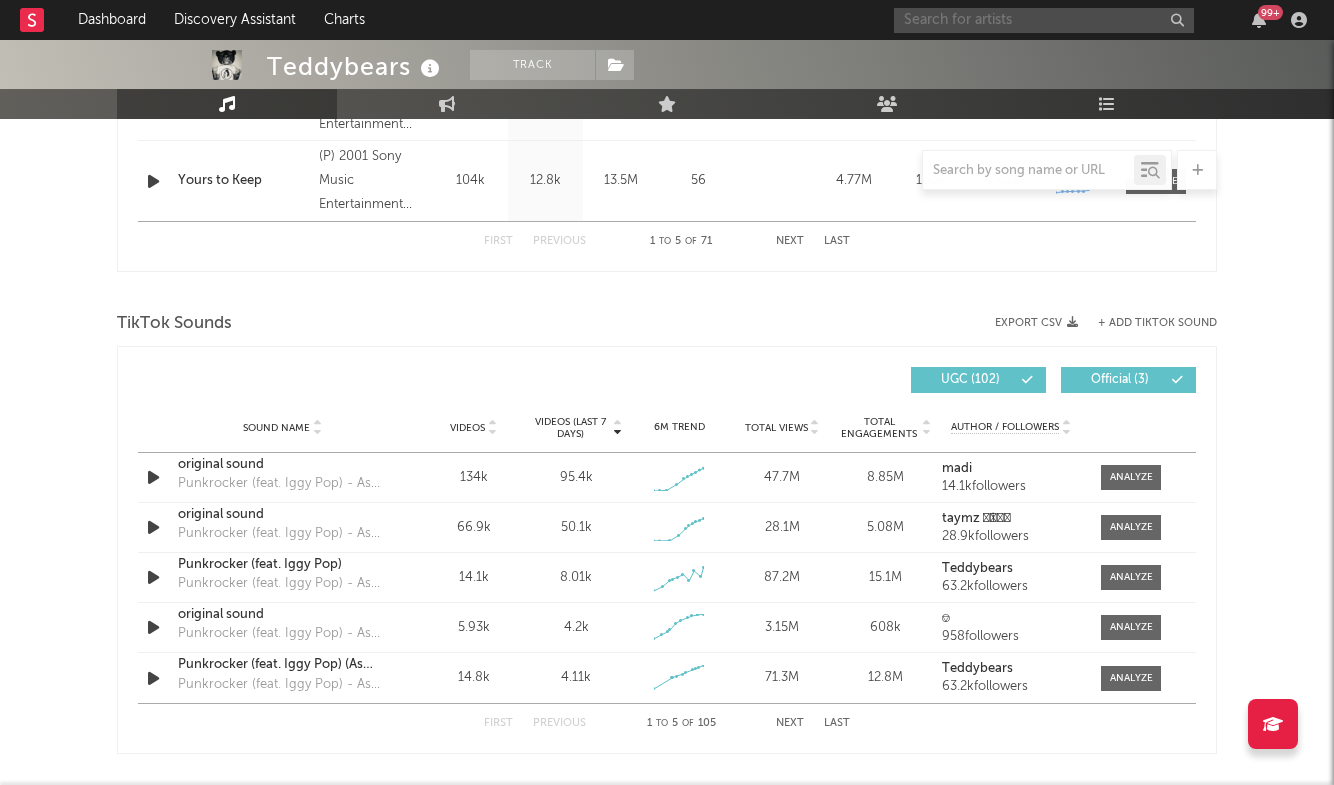 click at bounding box center (1044, 20) 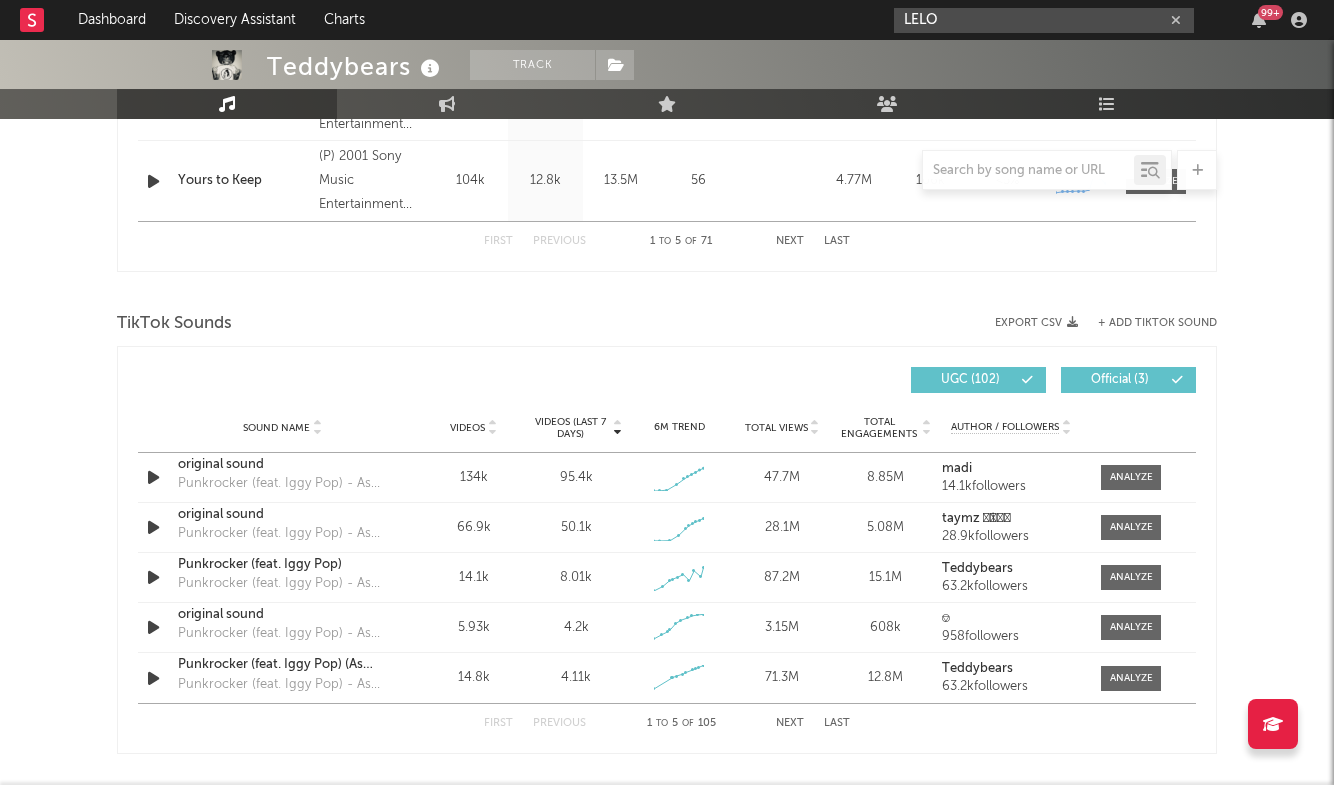 drag, startPoint x: 900, startPoint y: 3, endPoint x: 839, endPoint y: -12, distance: 62.817196 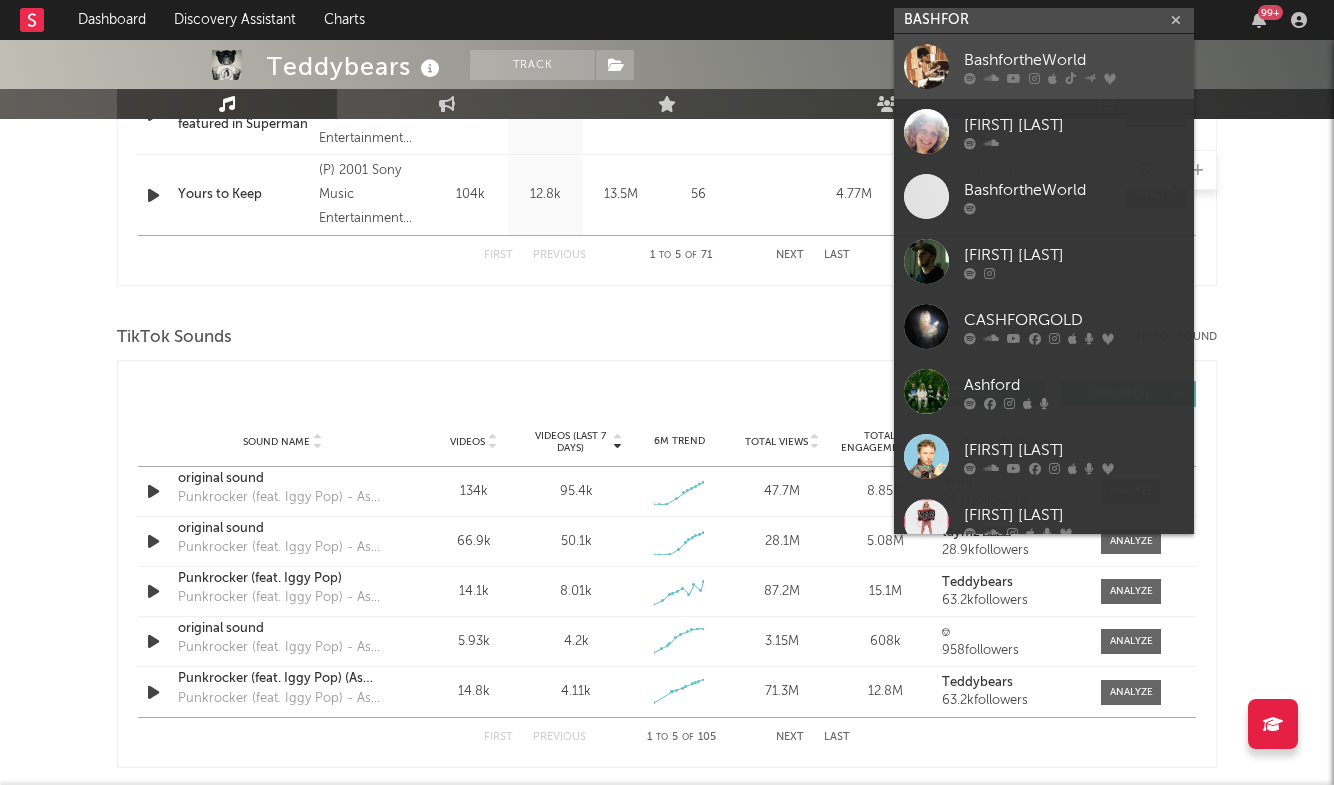 type on "BASHFOR" 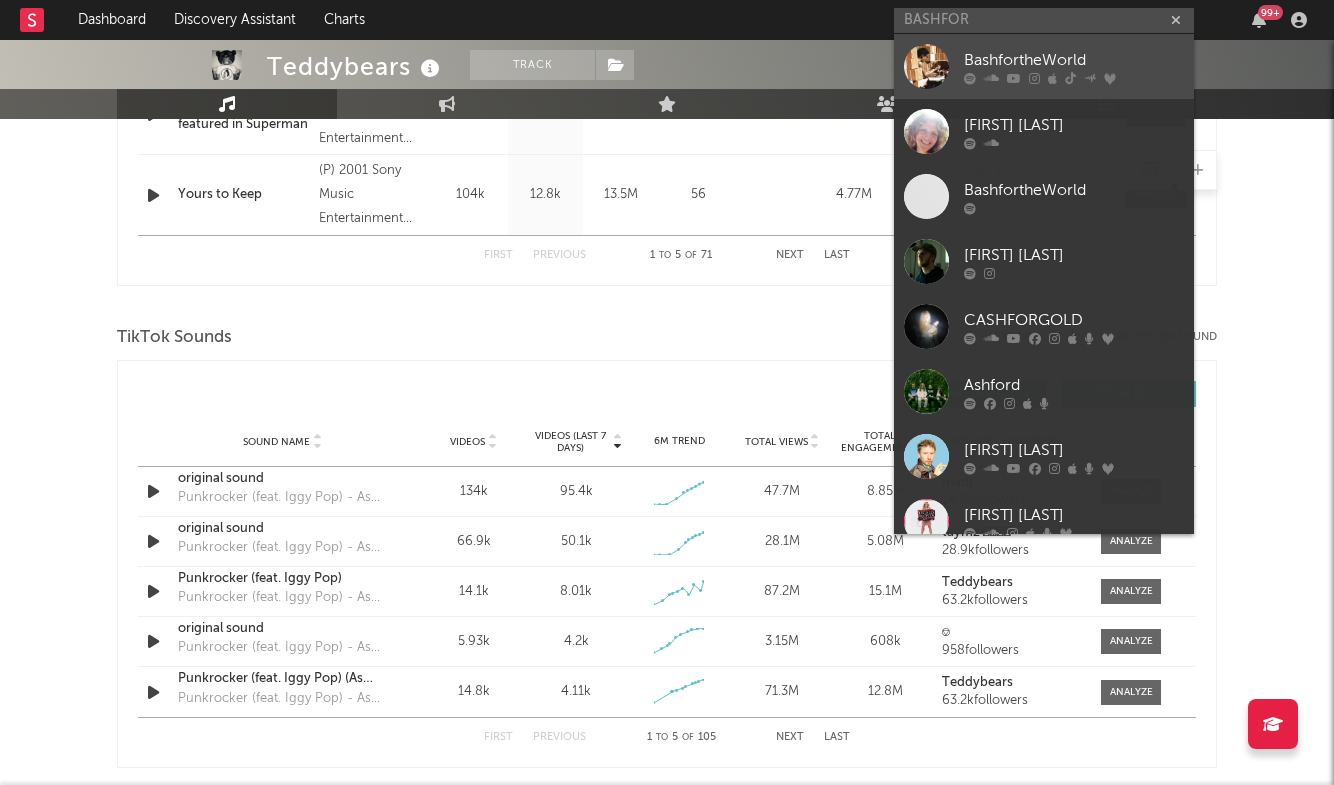click on "BashfortheWorld" at bounding box center [1074, 60] 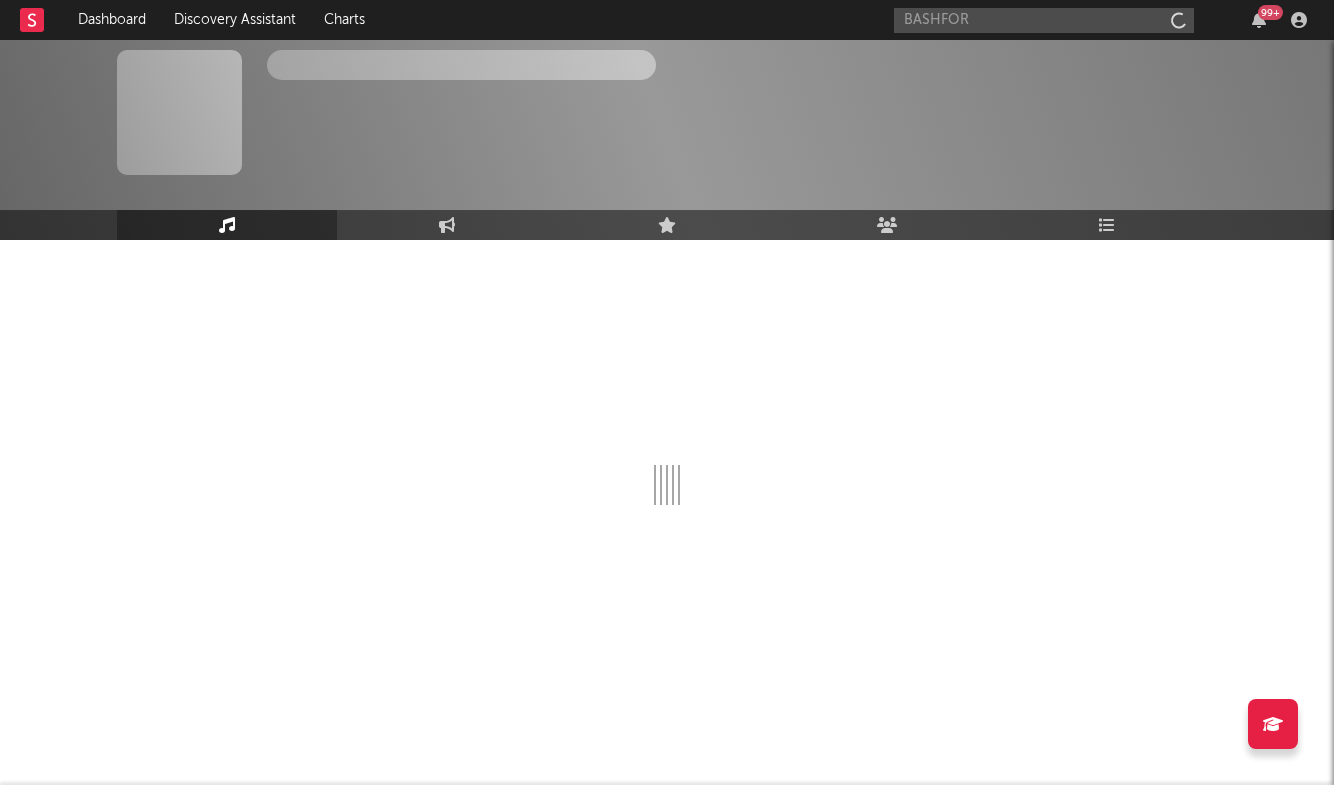 type 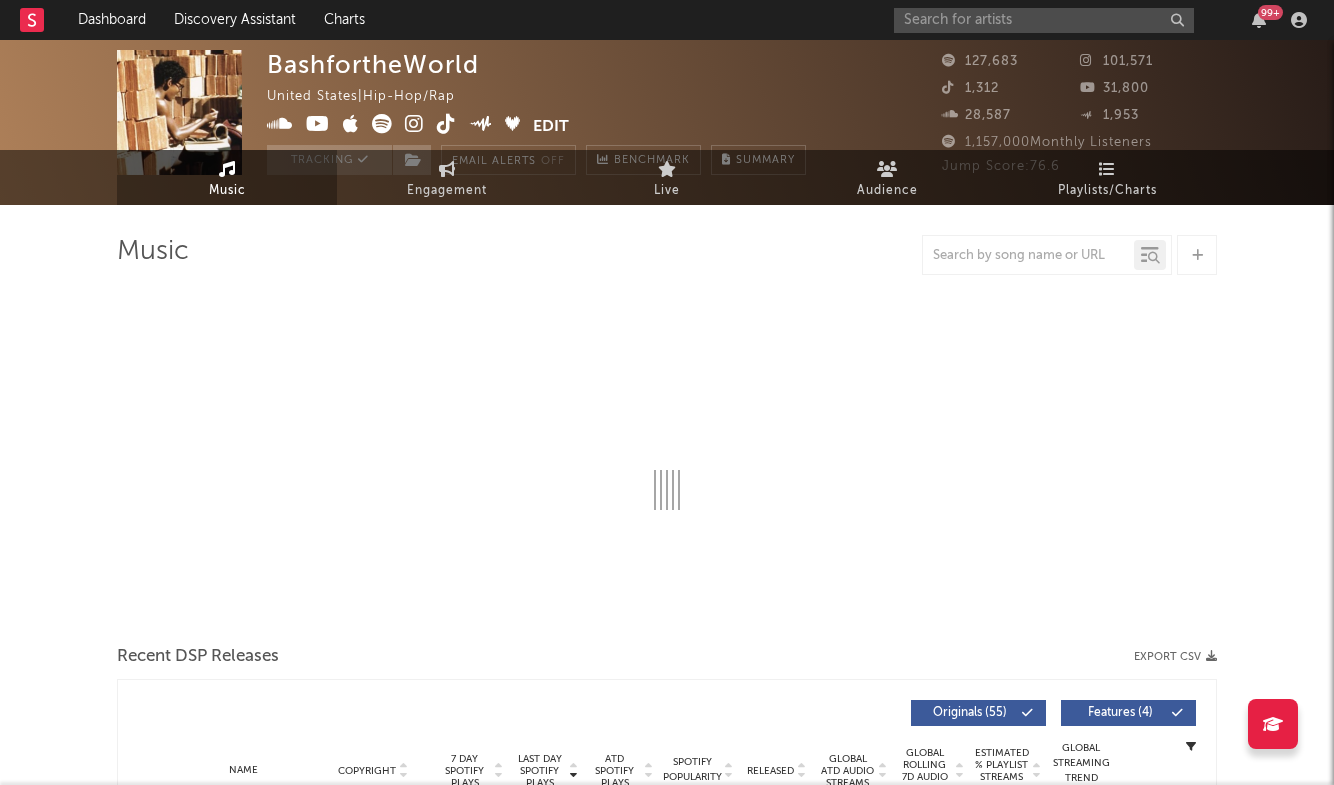 scroll, scrollTop: 0, scrollLeft: 0, axis: both 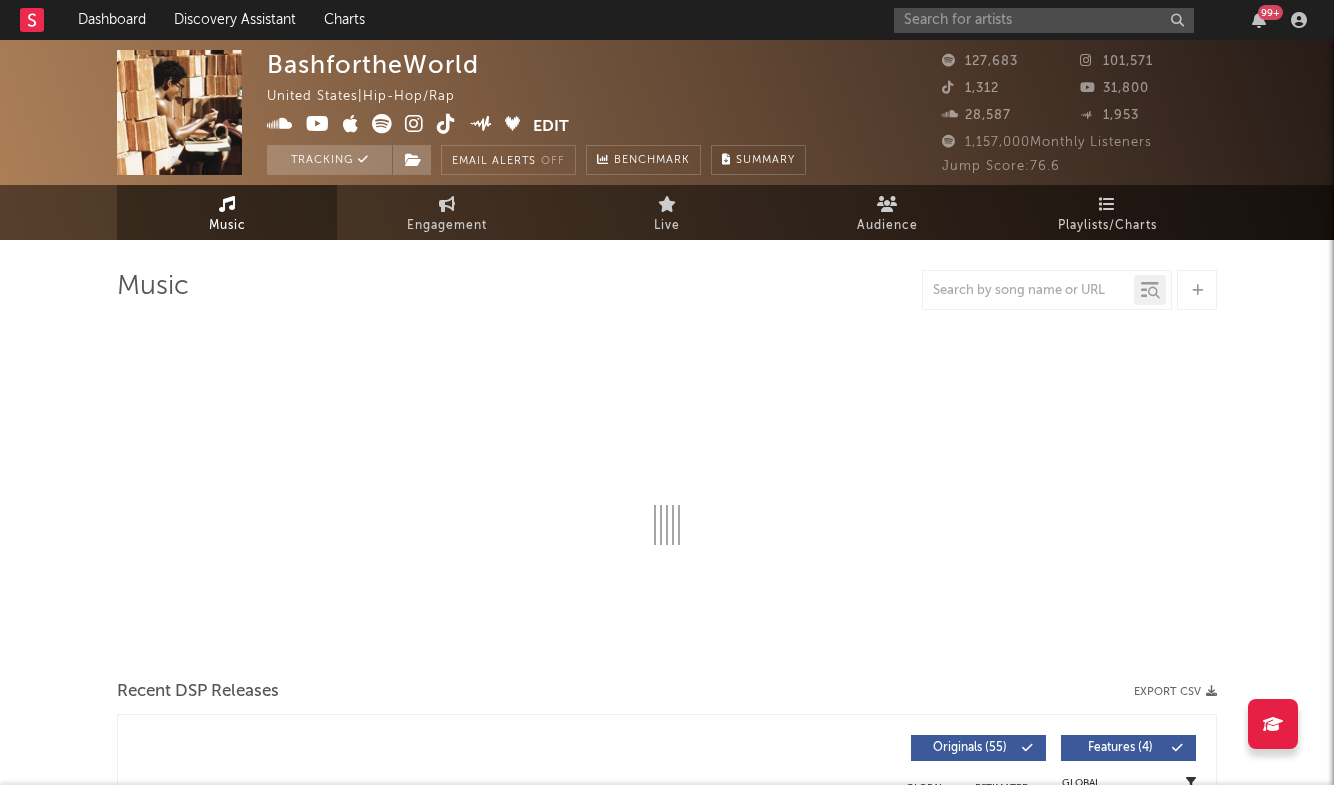 select on "6m" 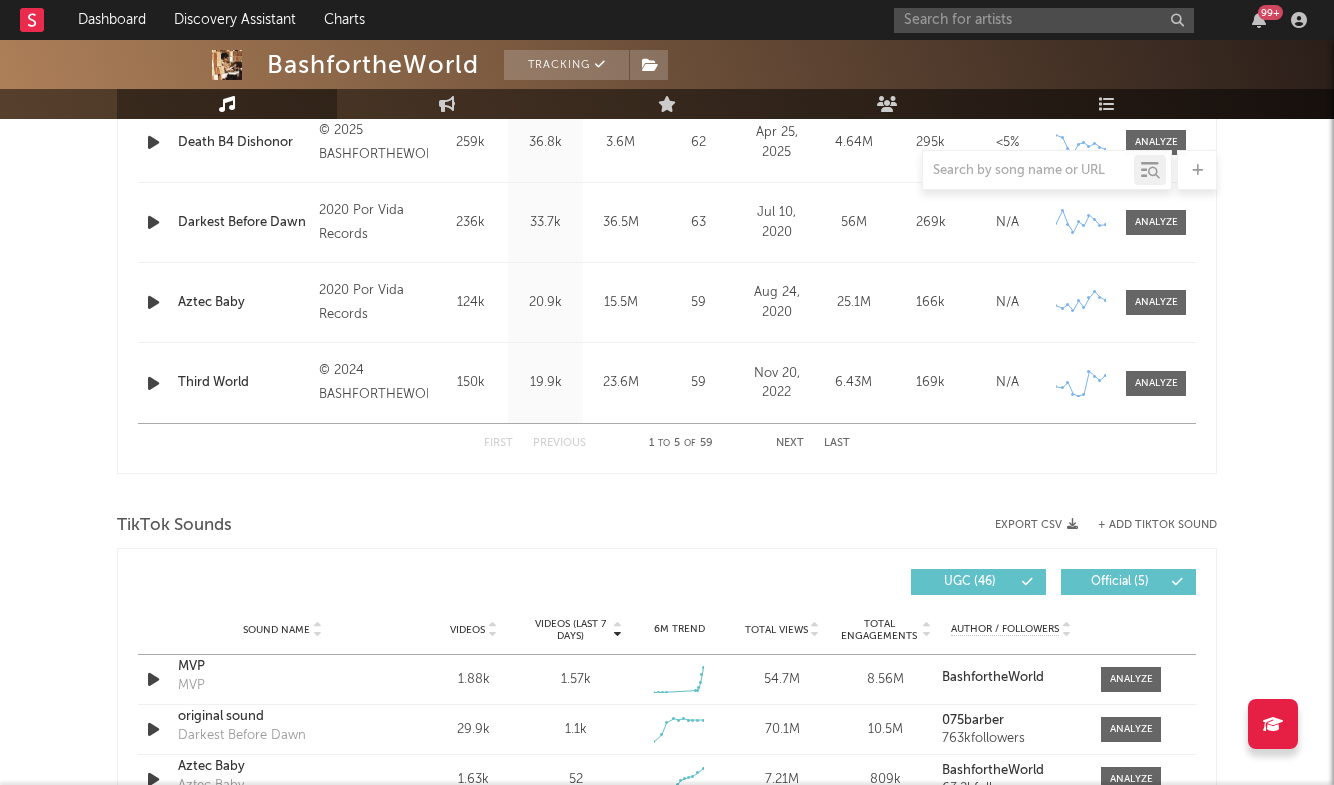scroll, scrollTop: 1215, scrollLeft: 0, axis: vertical 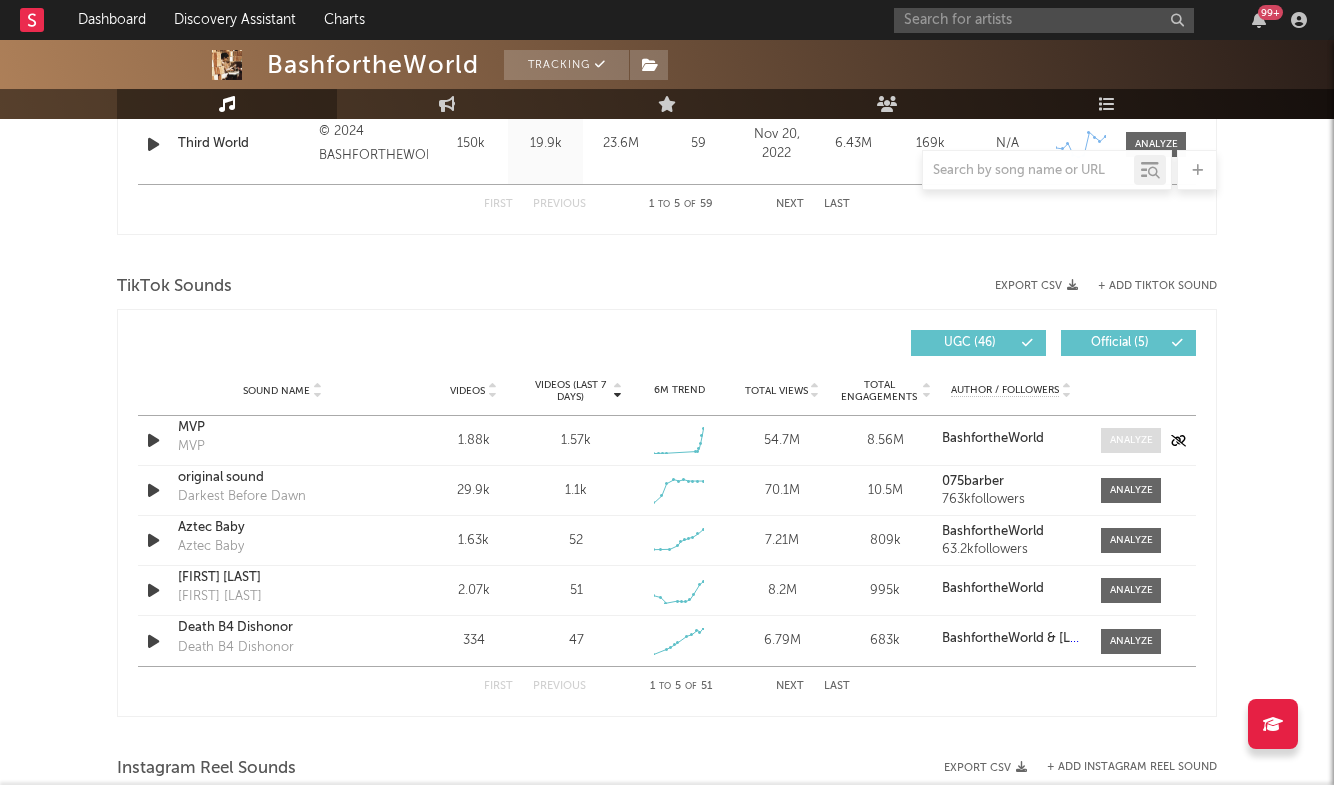 click at bounding box center [1131, 440] 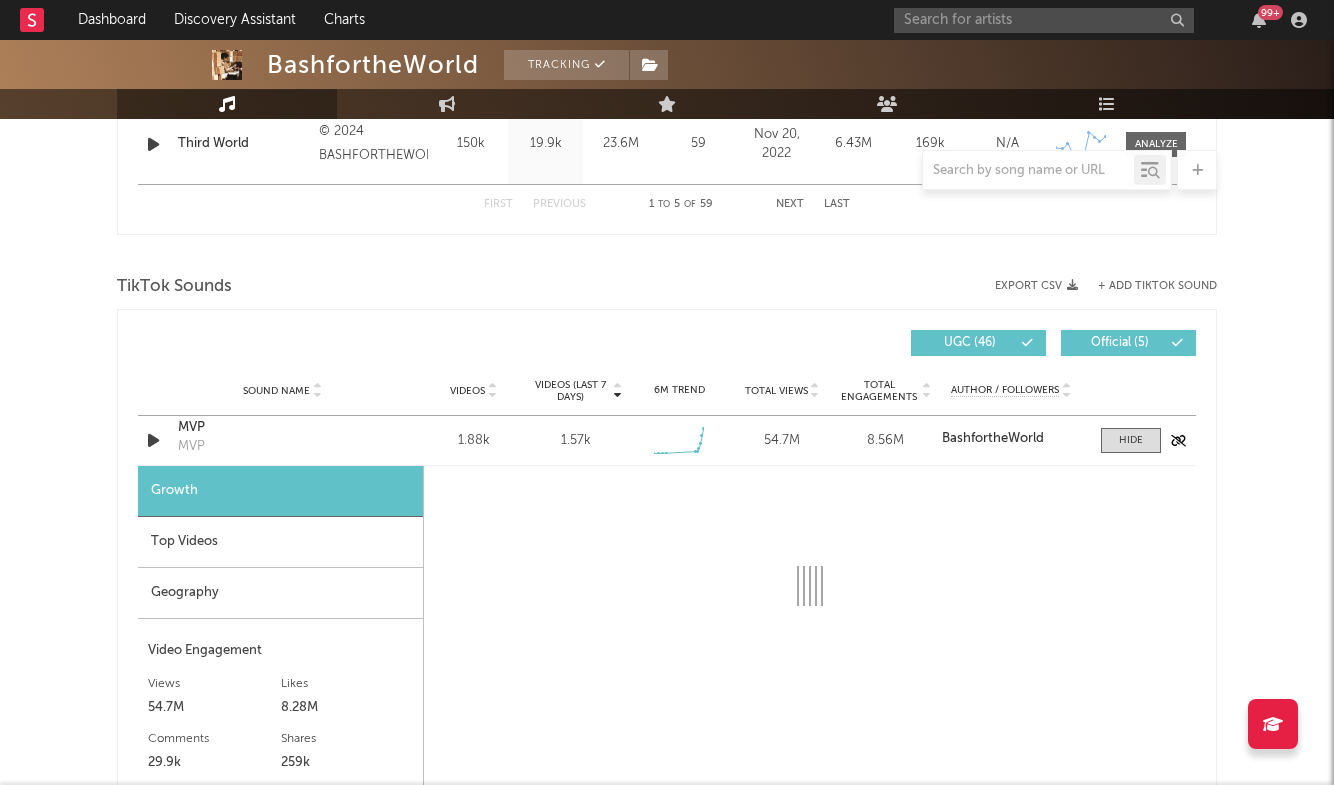 select on "1w" 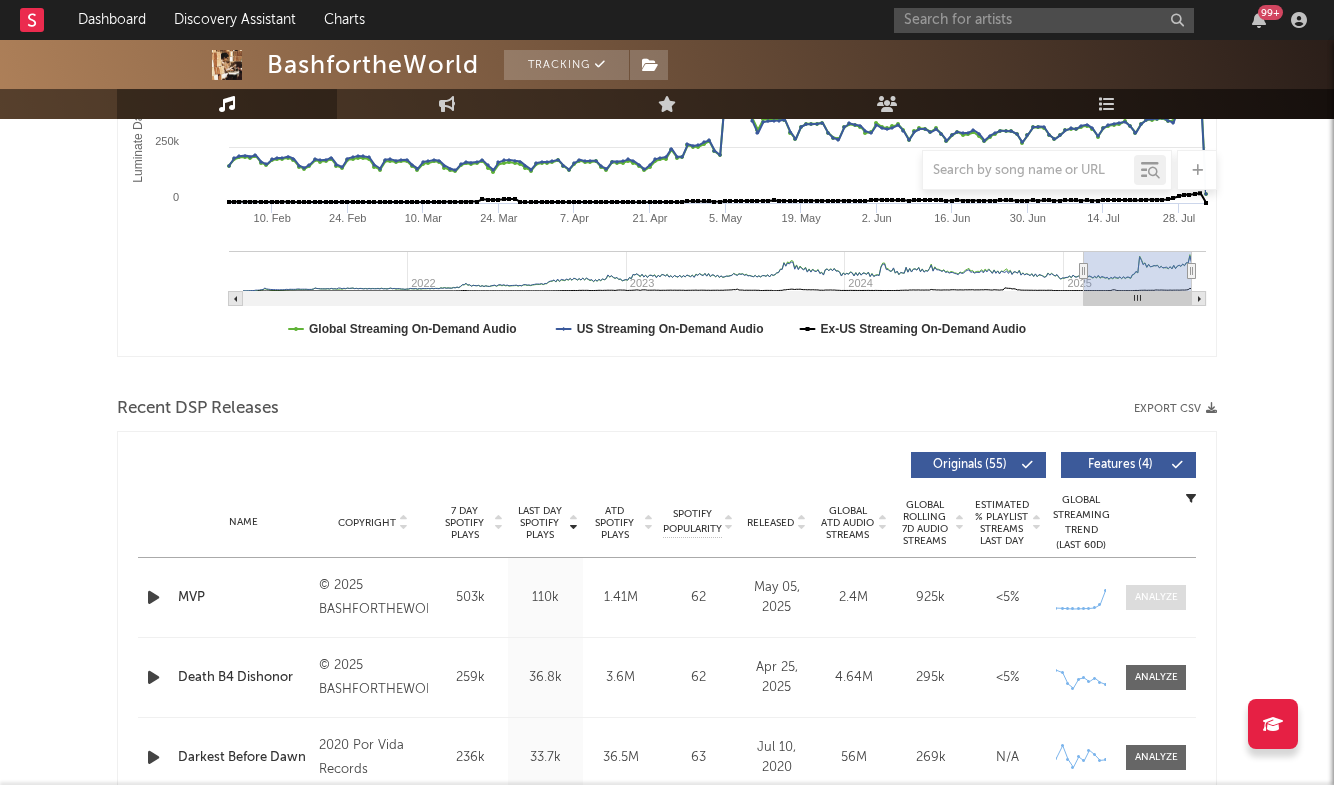 click at bounding box center (1156, 597) 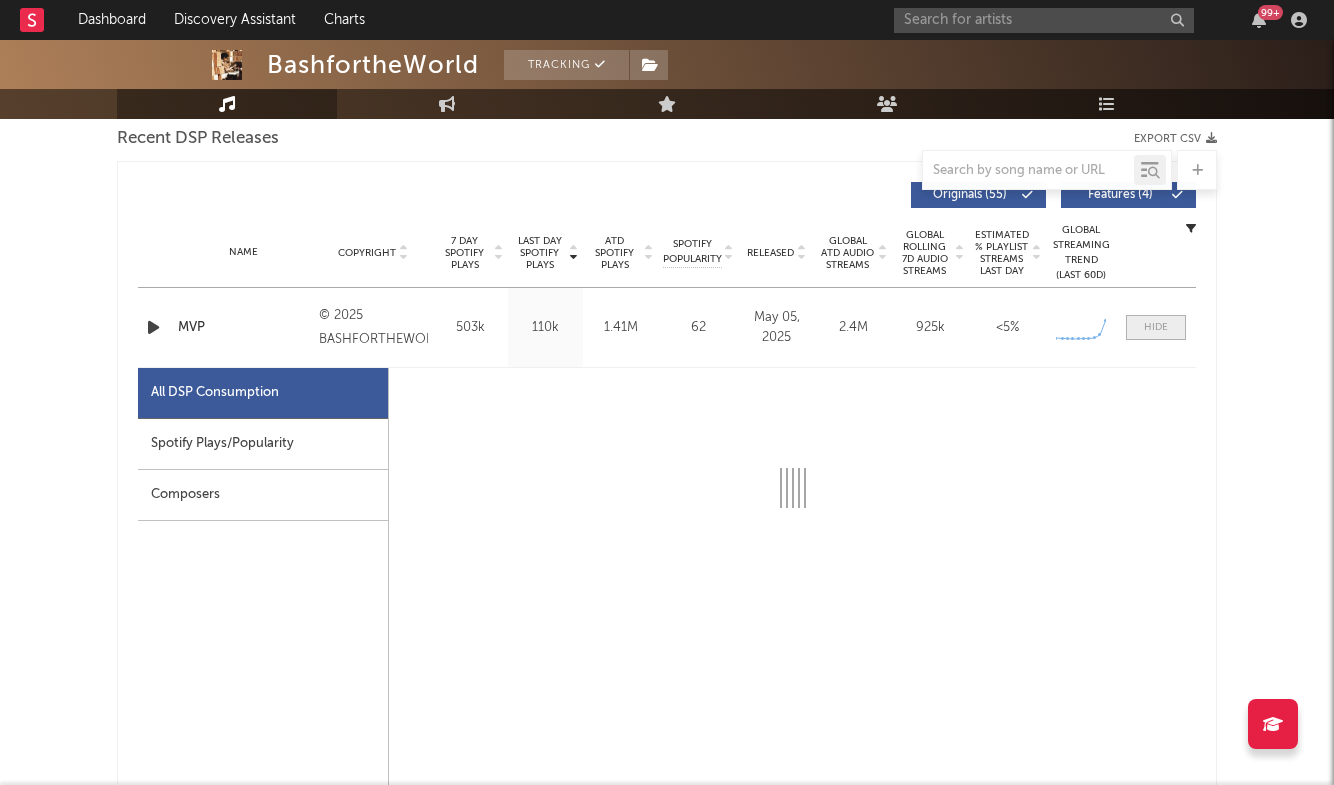 scroll, scrollTop: 720, scrollLeft: 0, axis: vertical 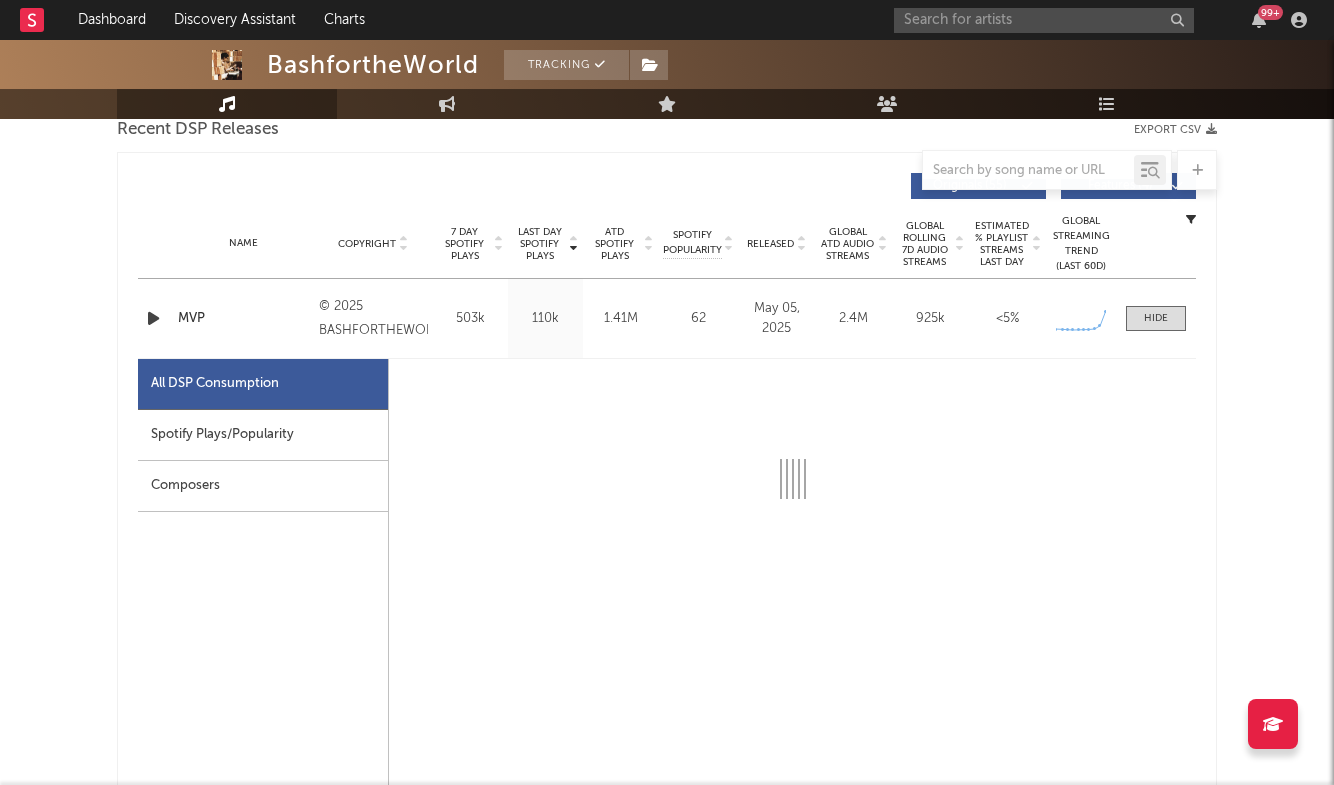 select on "1w" 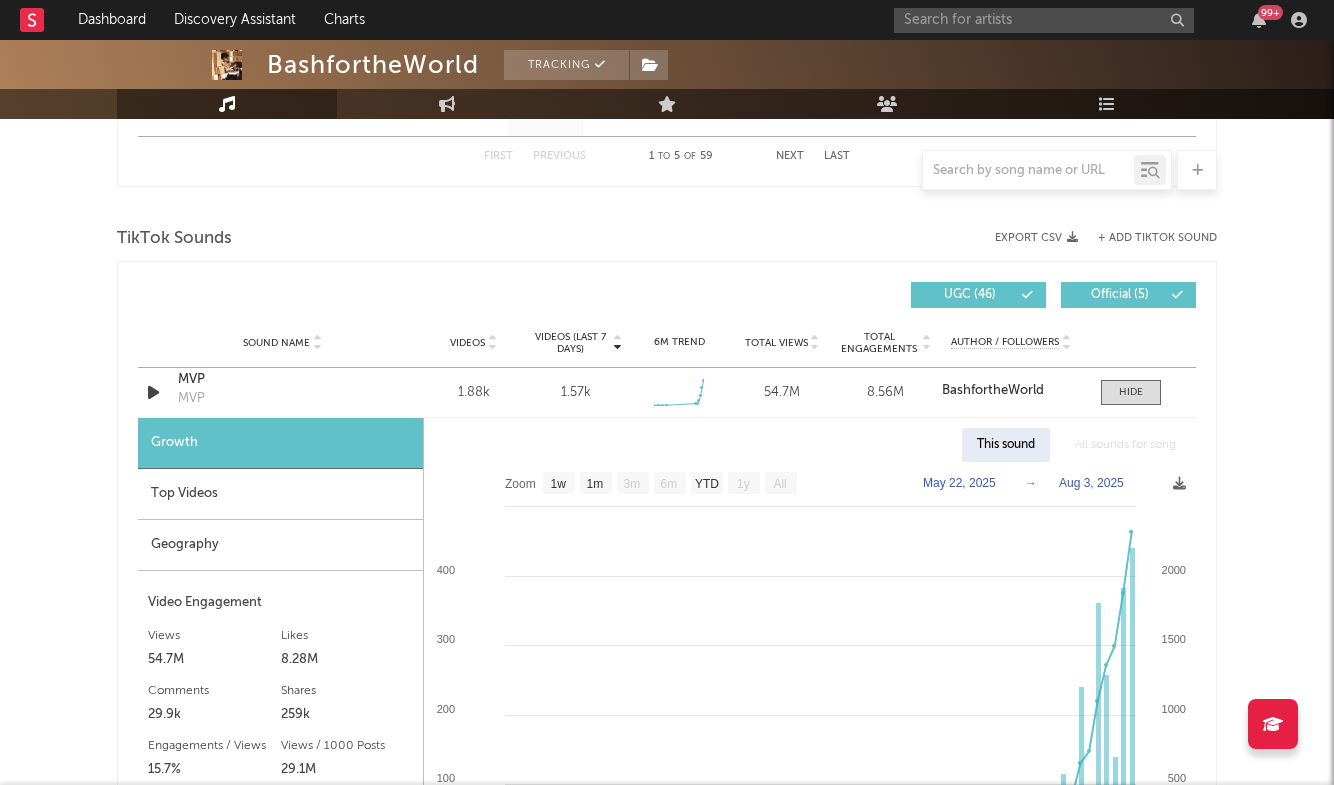 scroll, scrollTop: 2401, scrollLeft: 0, axis: vertical 